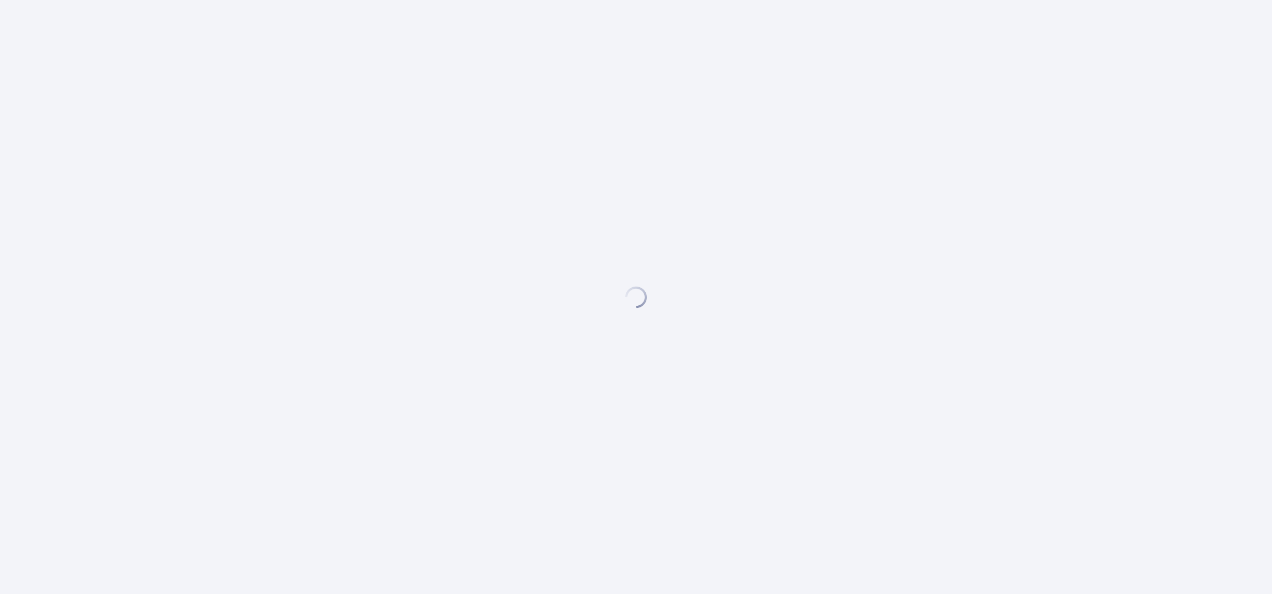 scroll, scrollTop: 0, scrollLeft: 0, axis: both 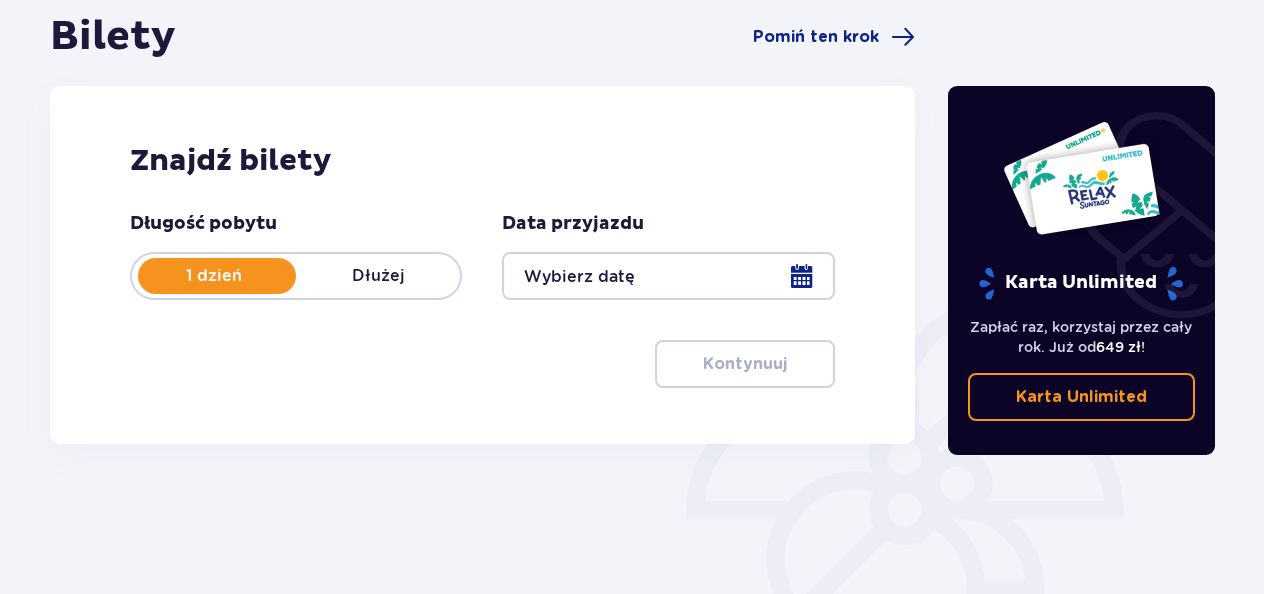 click at bounding box center (668, 276) 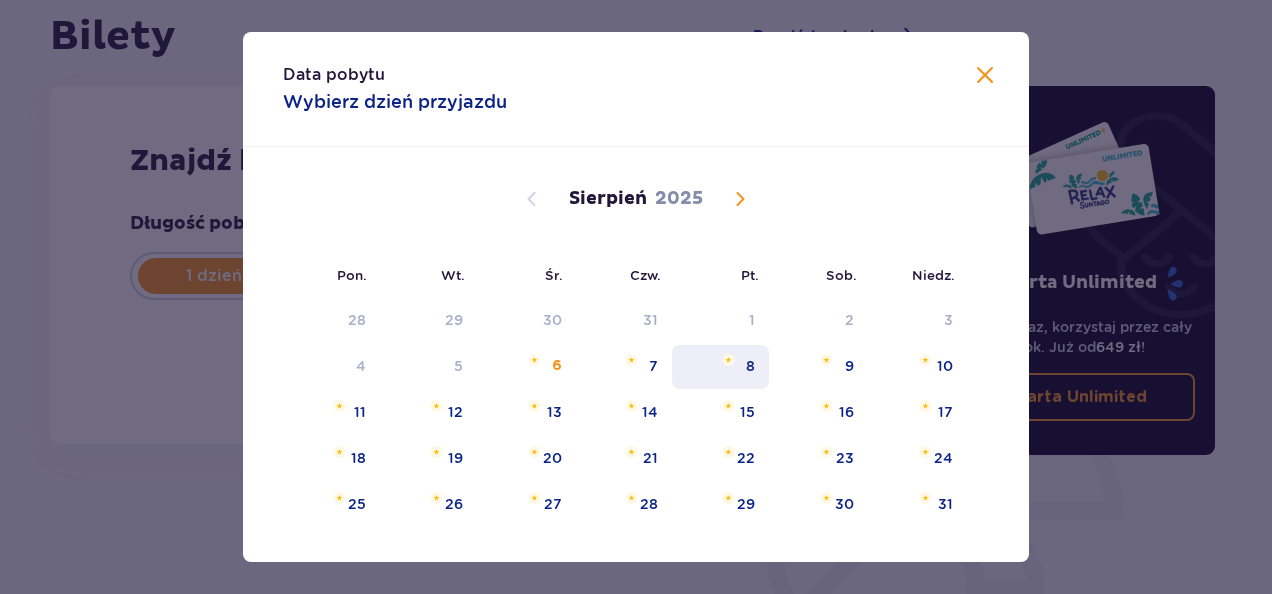 click on "9" at bounding box center [818, 367] 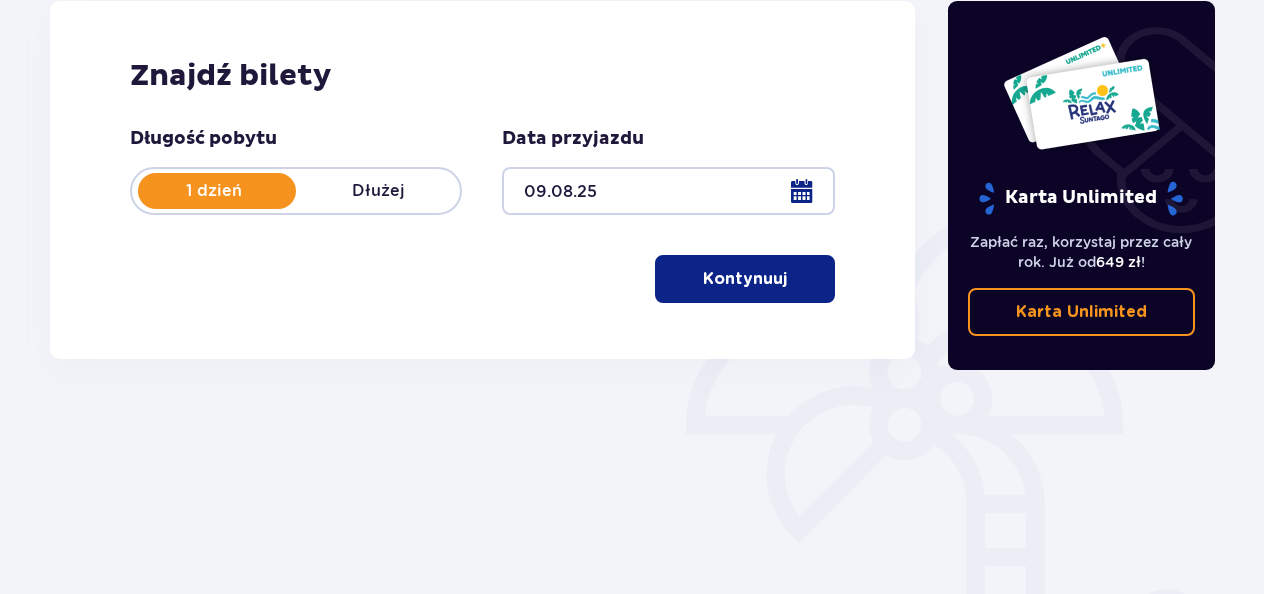 scroll, scrollTop: 400, scrollLeft: 0, axis: vertical 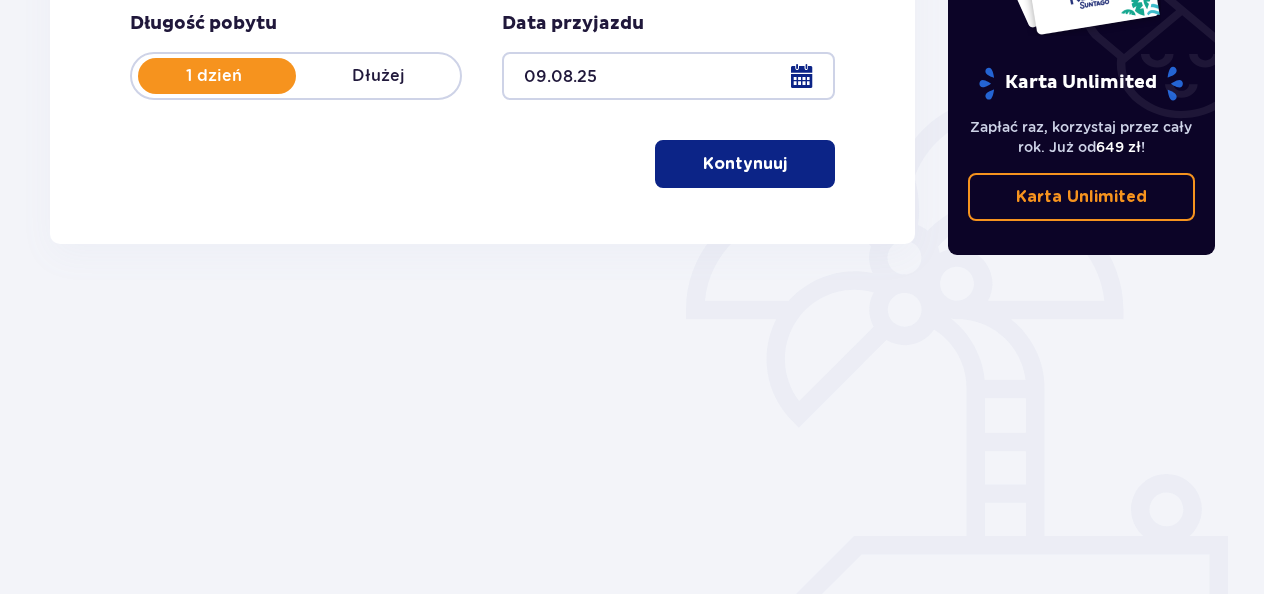 click on "Długość pobytu 1 dzień Dłużej Data przyjazdu 09.08.25 Kontynuuj" at bounding box center (482, 100) 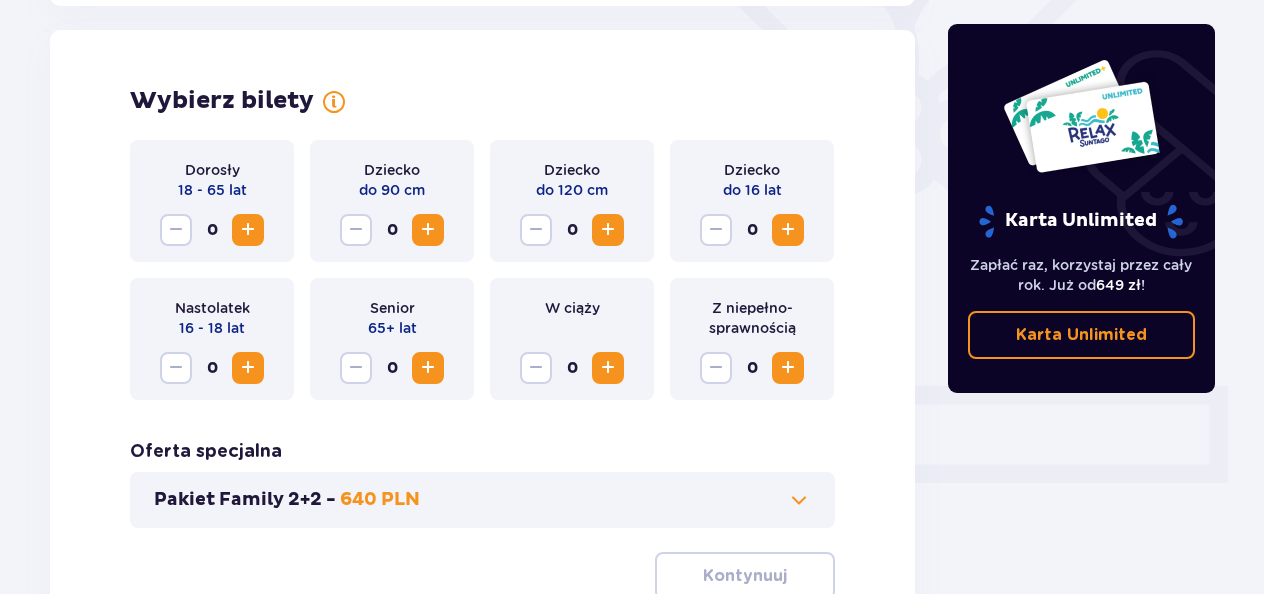 scroll, scrollTop: 556, scrollLeft: 0, axis: vertical 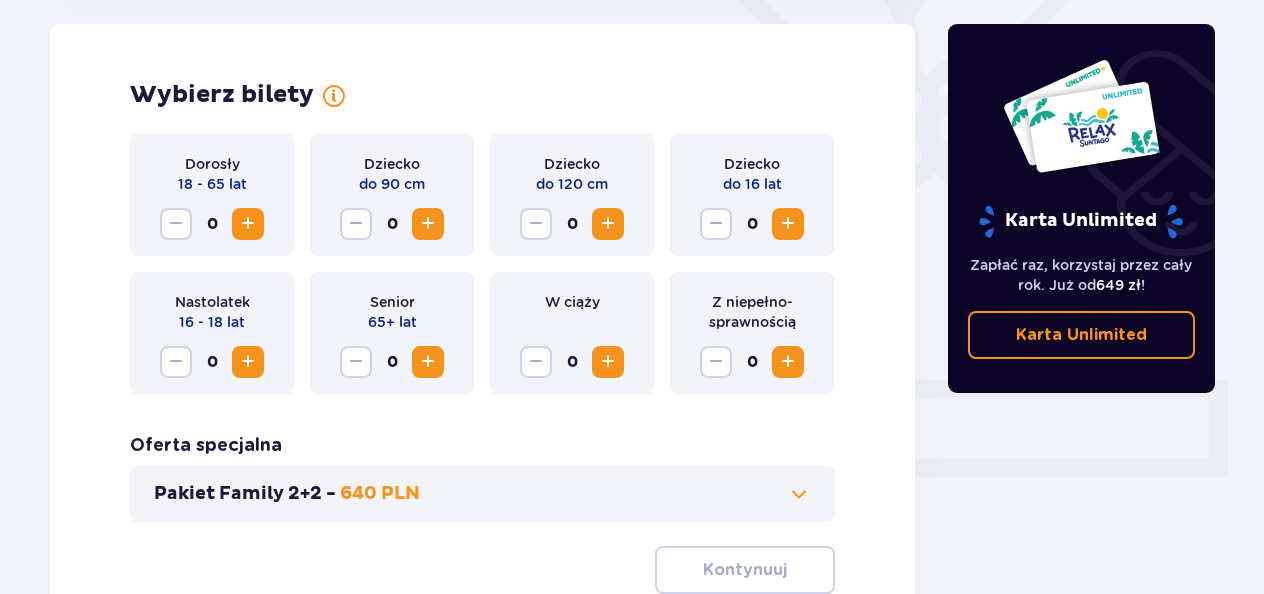 click at bounding box center (248, 224) 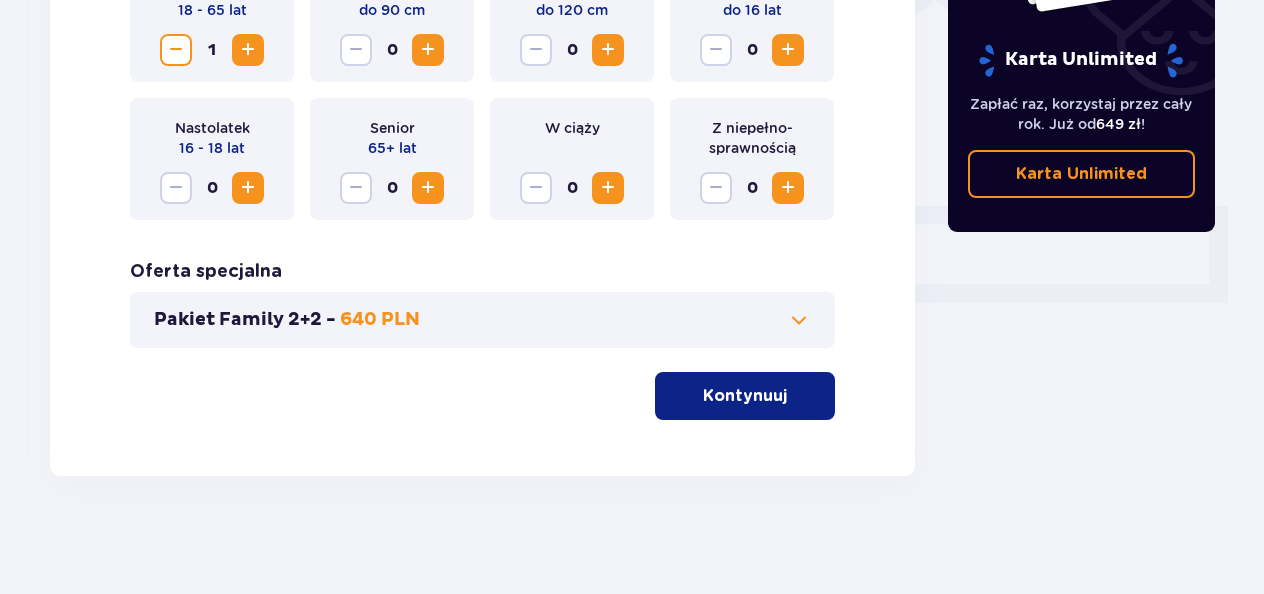 scroll, scrollTop: 732, scrollLeft: 0, axis: vertical 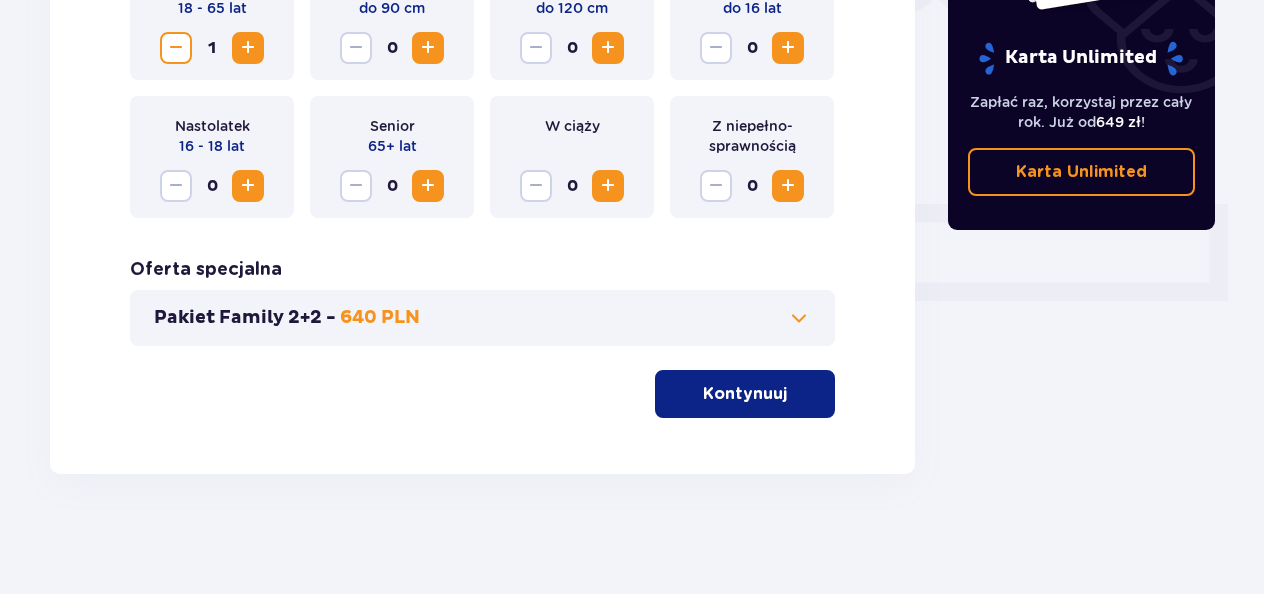 click on "Pakiet Family 2+2 -  640 PLN" at bounding box center [482, 318] 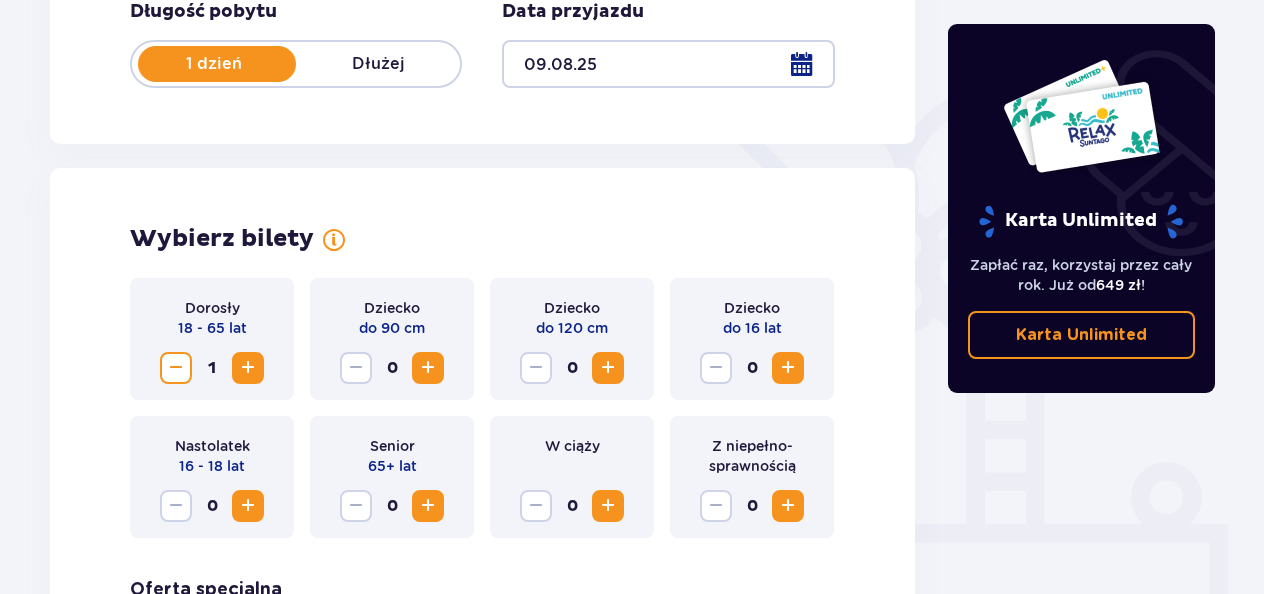 scroll, scrollTop: 712, scrollLeft: 0, axis: vertical 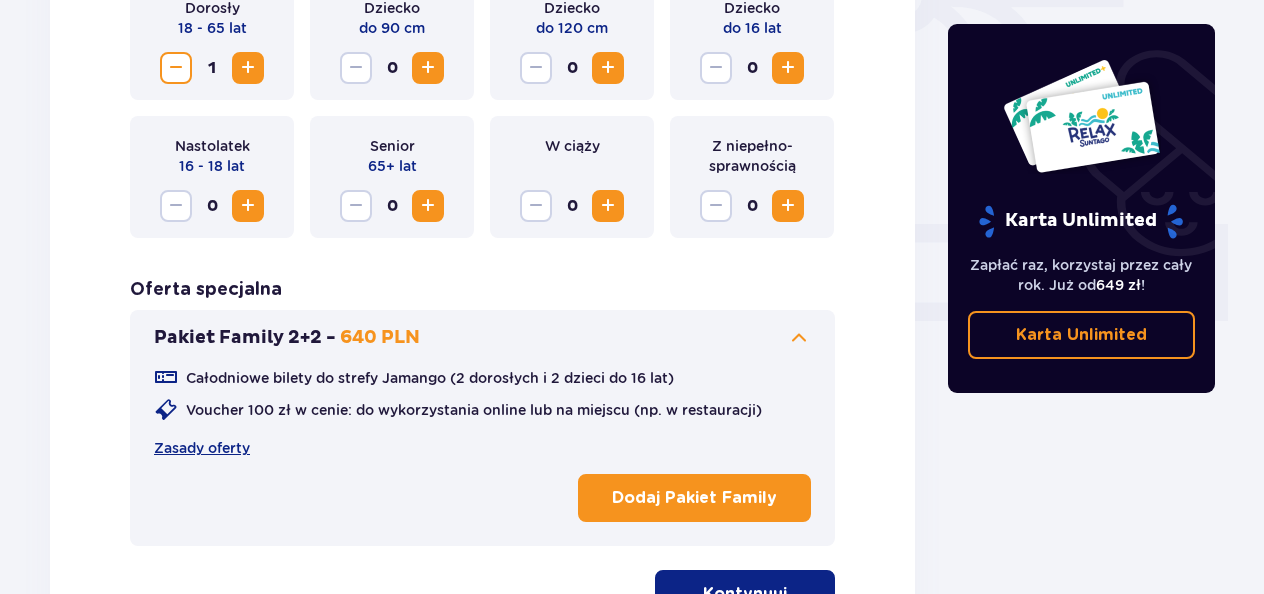 click on "Pakiet Family 2+2 -  640 PLN" at bounding box center (482, 338) 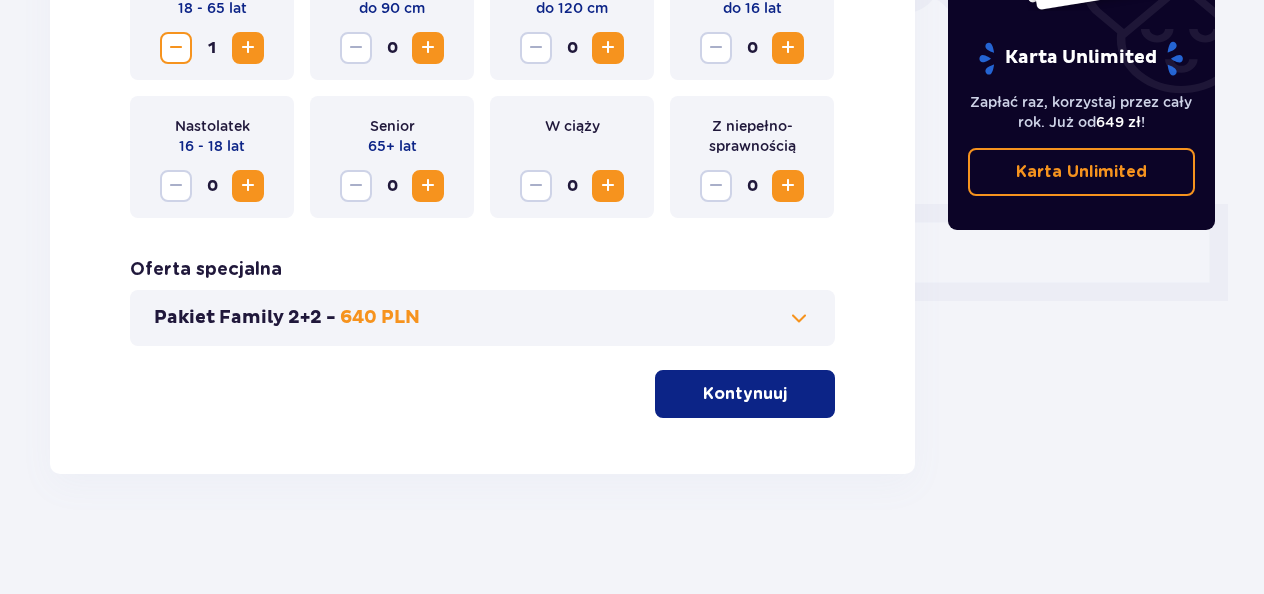 click on "Kontynuuj" at bounding box center [745, 394] 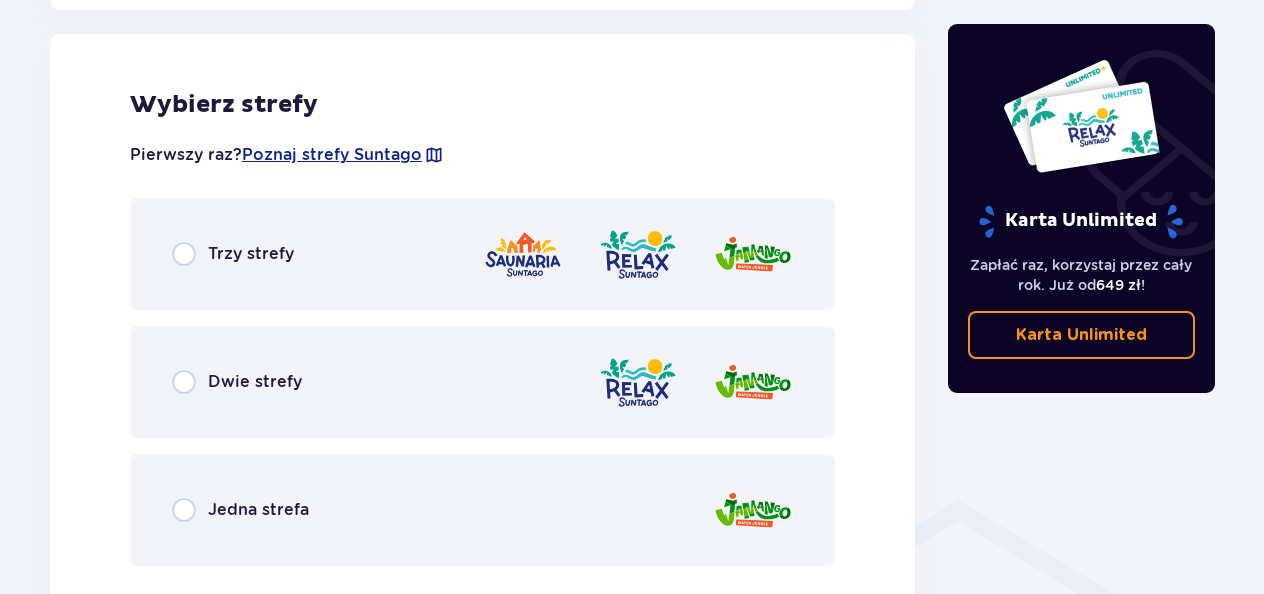 scroll, scrollTop: 1126, scrollLeft: 0, axis: vertical 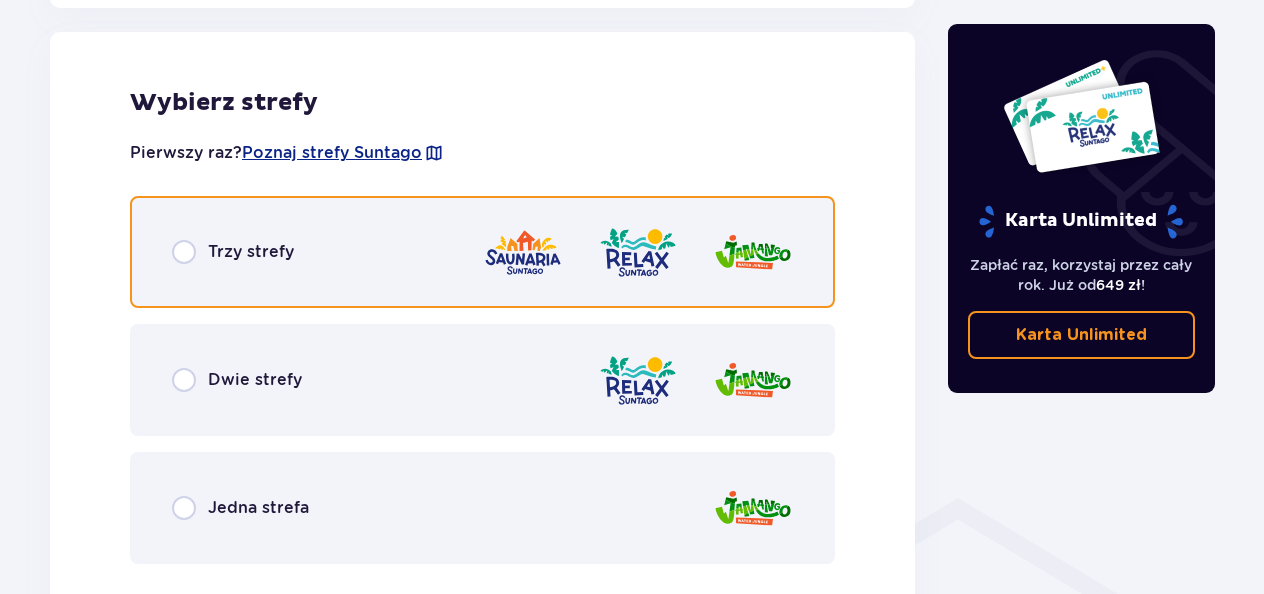 click at bounding box center (184, 252) 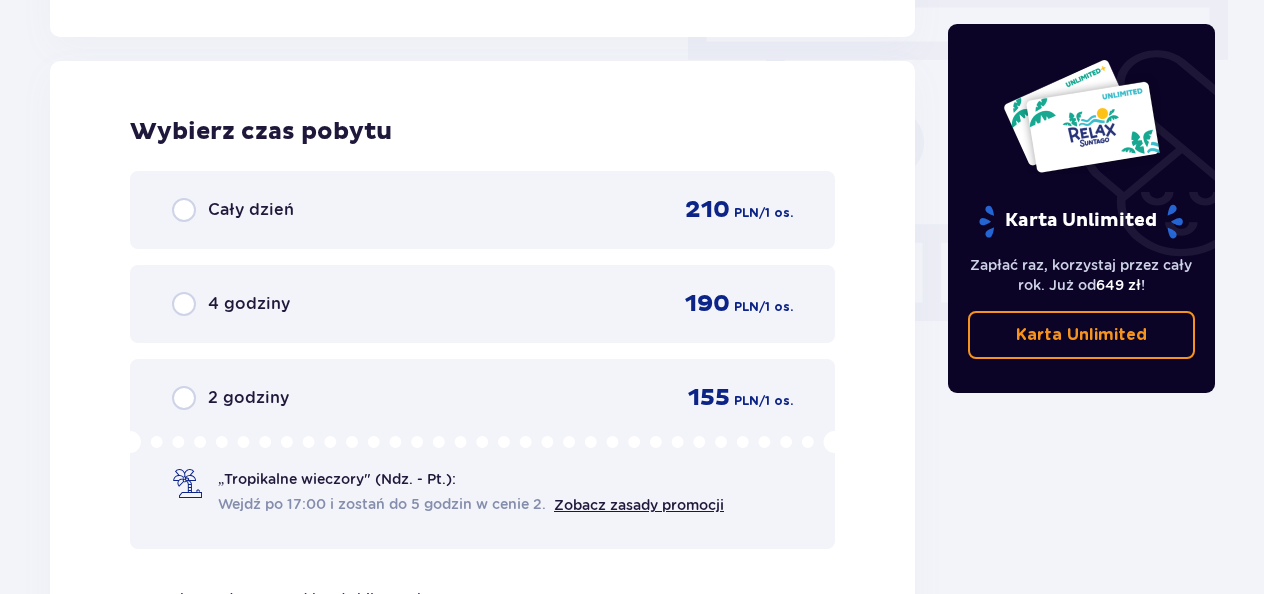 scroll, scrollTop: 1806, scrollLeft: 0, axis: vertical 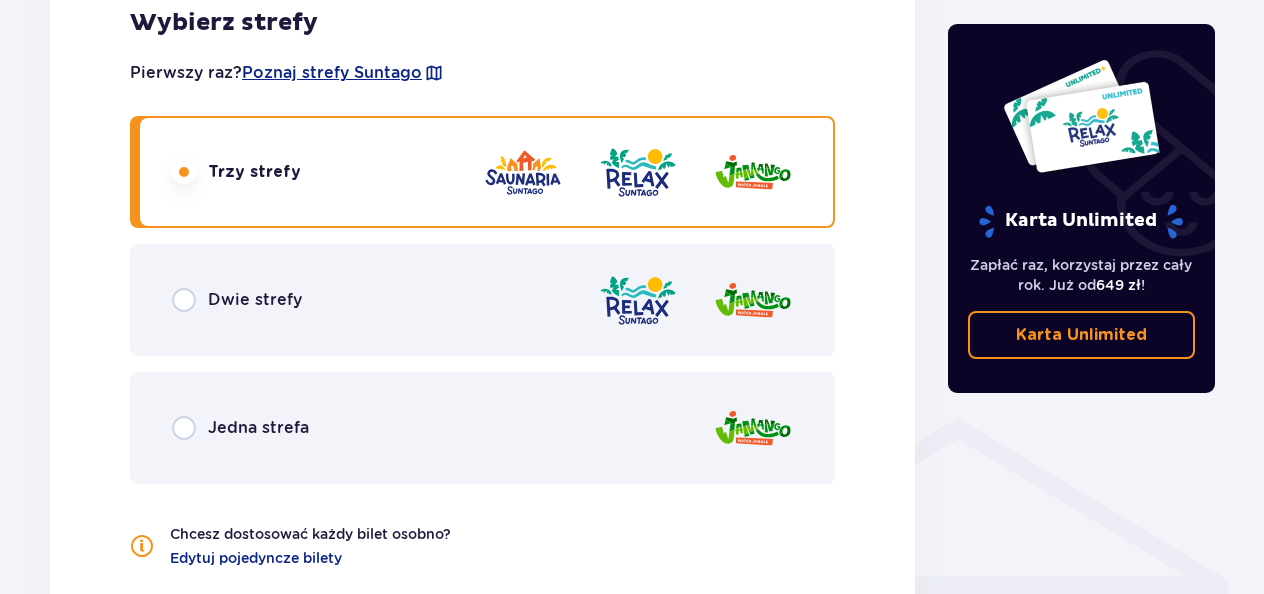click on "Dwie strefy" at bounding box center (482, 300) 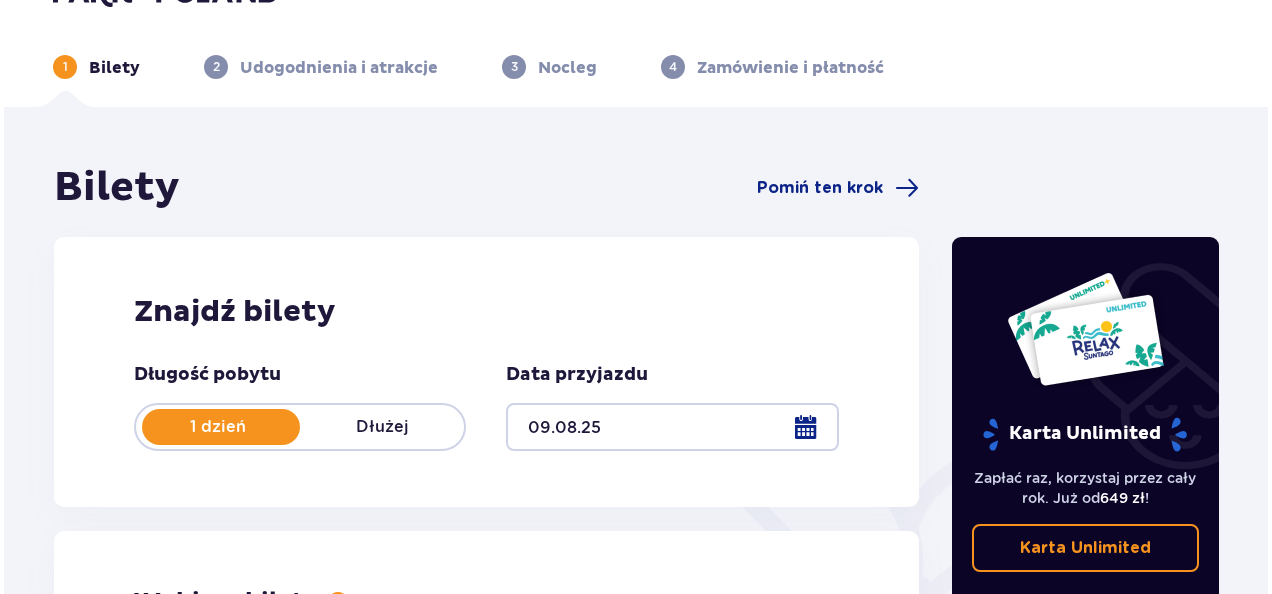 scroll, scrollTop: 0, scrollLeft: 0, axis: both 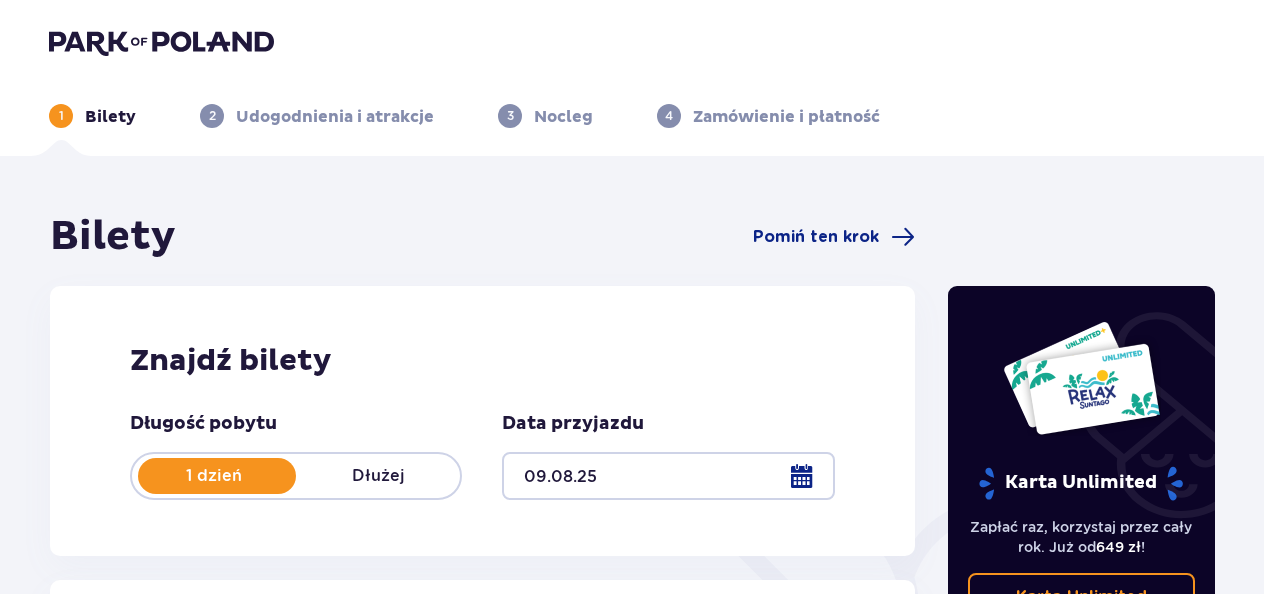 click at bounding box center [668, 476] 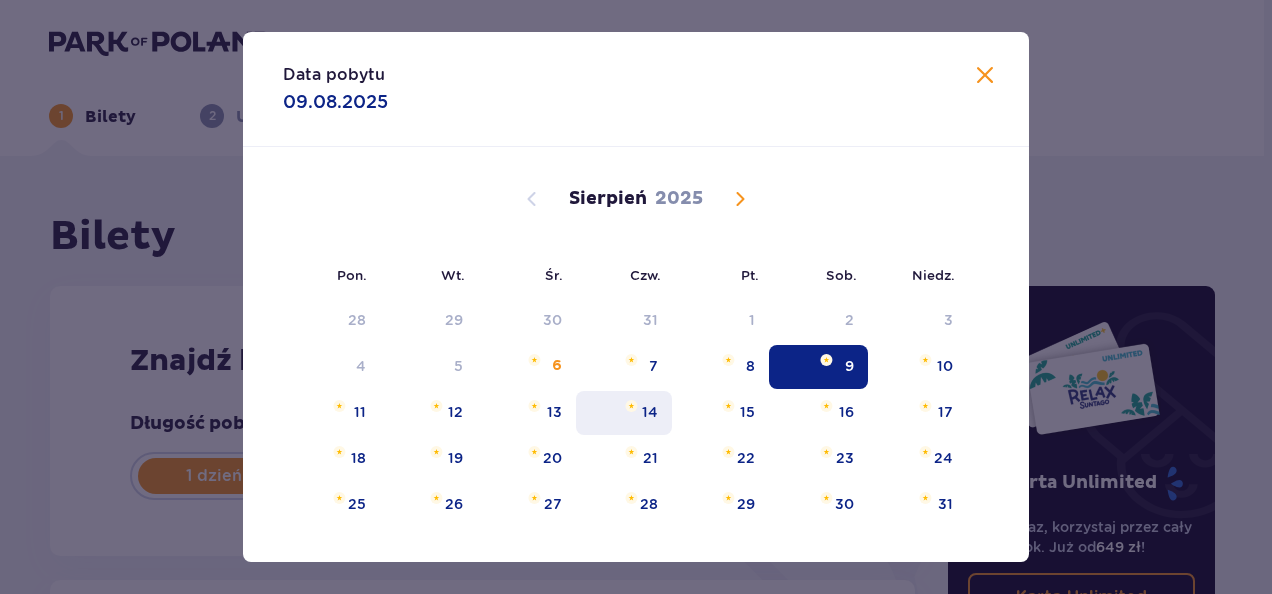 click on "14" at bounding box center [624, 413] 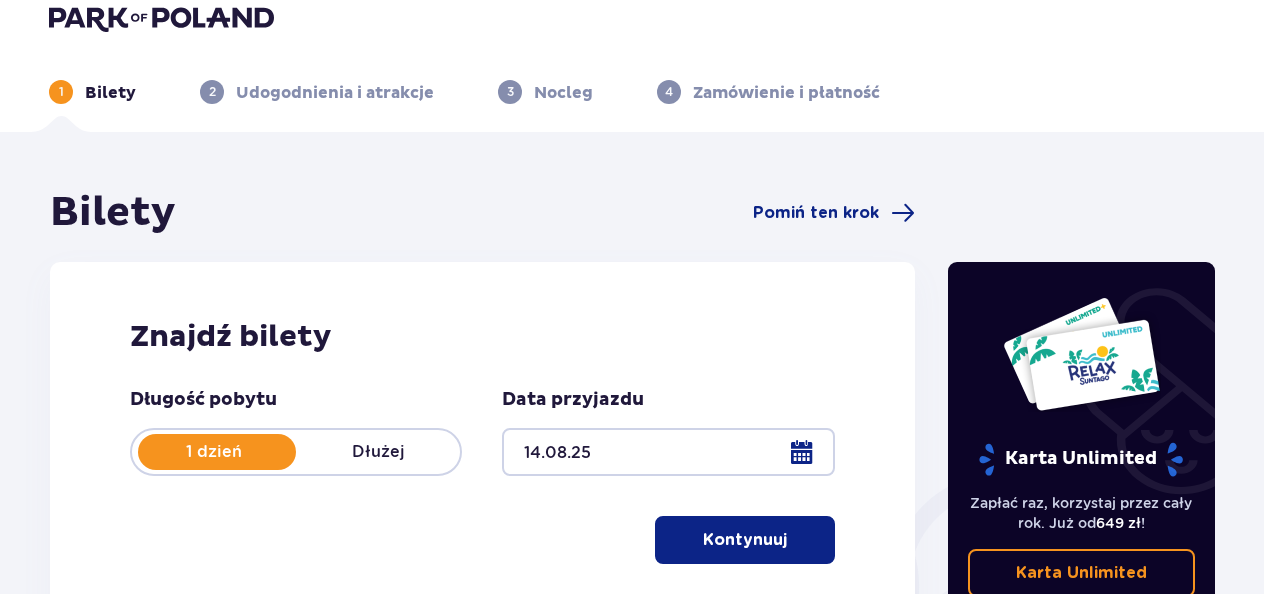 scroll, scrollTop: 0, scrollLeft: 0, axis: both 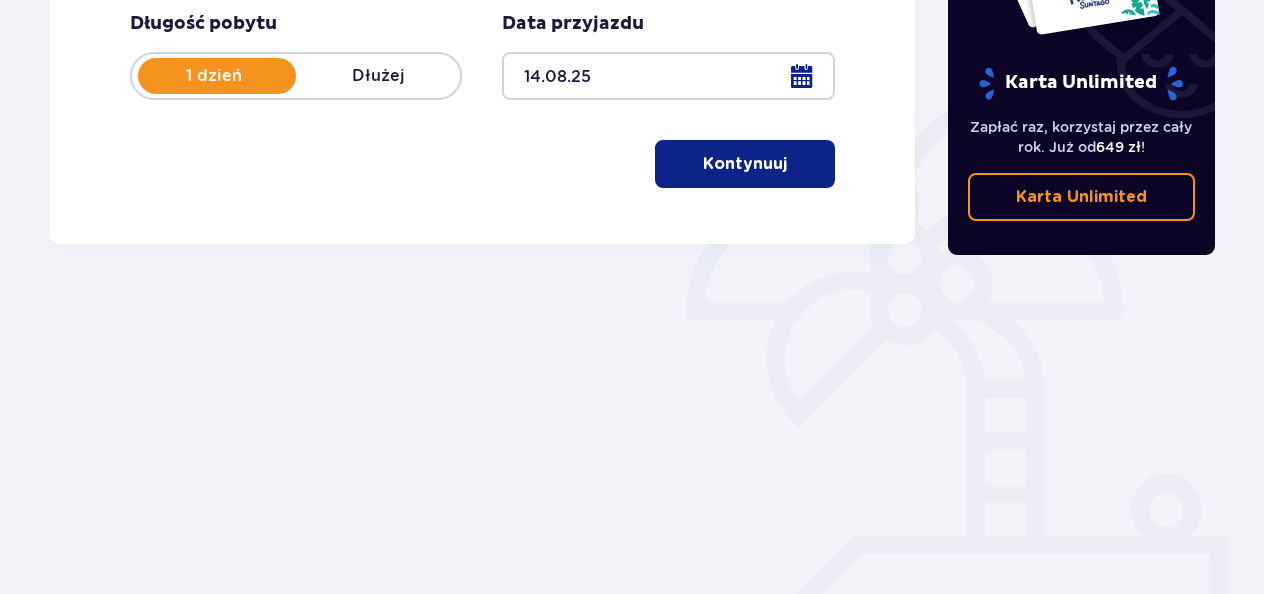 click on "Kontynuuj" at bounding box center [745, 164] 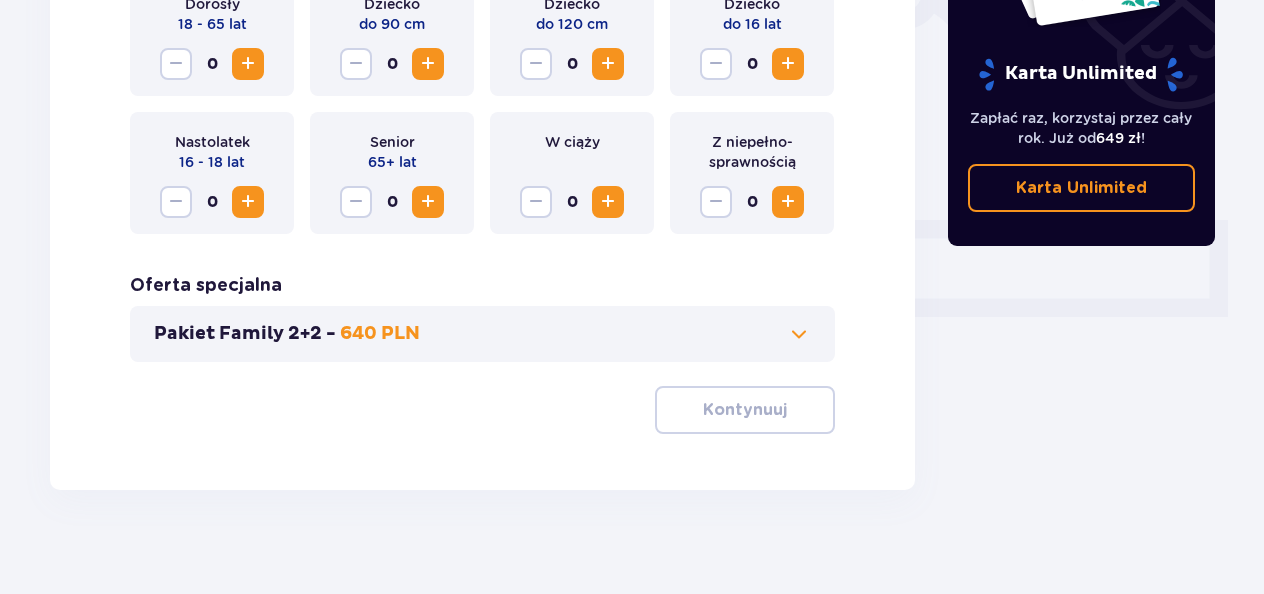 scroll, scrollTop: 732, scrollLeft: 0, axis: vertical 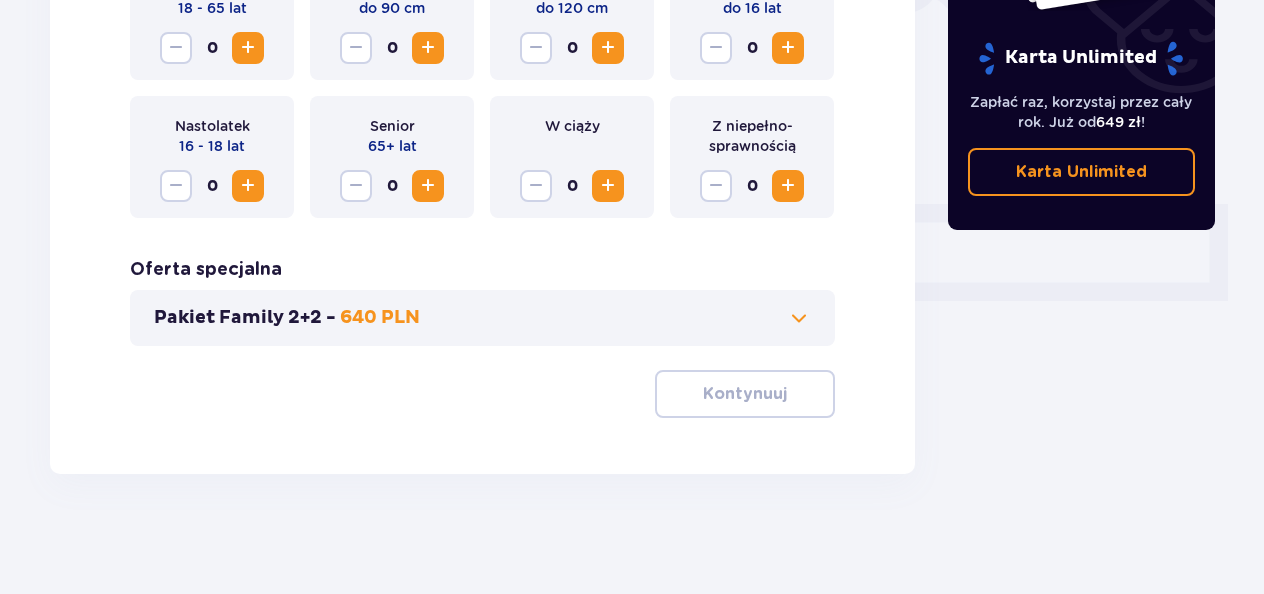 click on "Pakiet Family 2+2 -  640 PLN" at bounding box center [482, 318] 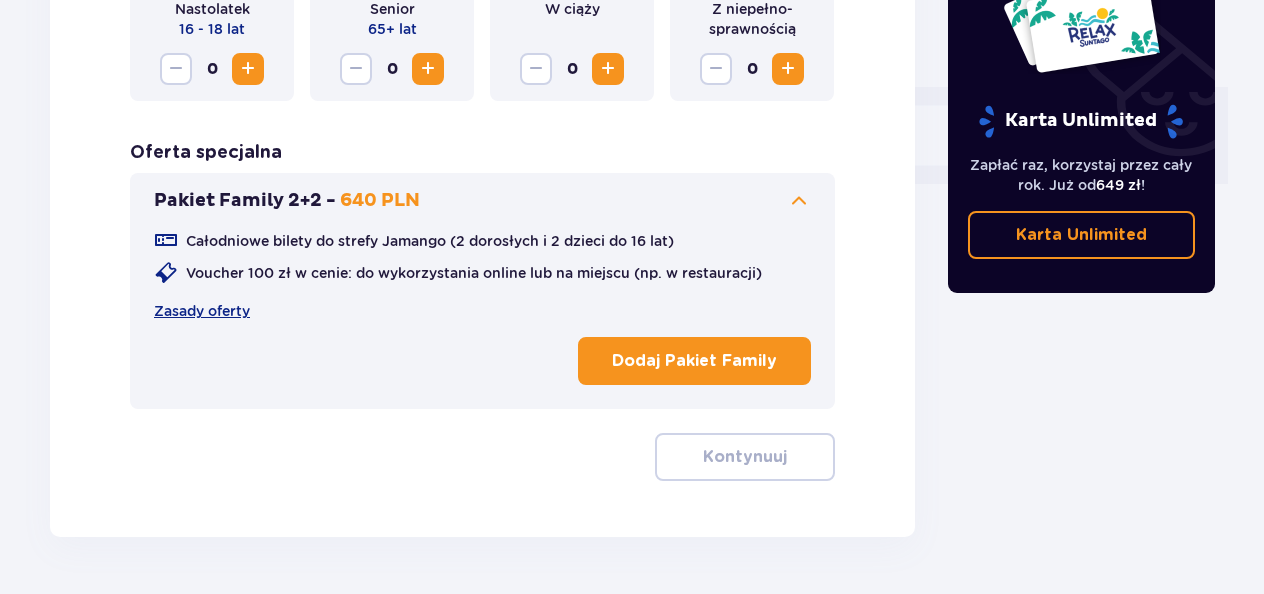 click on "Całodniowe bilety do strefy Jamango (2 dorosłych i 2 dzieci do 16 lat) Voucher 100 zł w cenie: do wykorzystania online lub na miejscu (np. w restauracji) Zasady oferty Dodaj Pakiet Family" at bounding box center (482, 303) 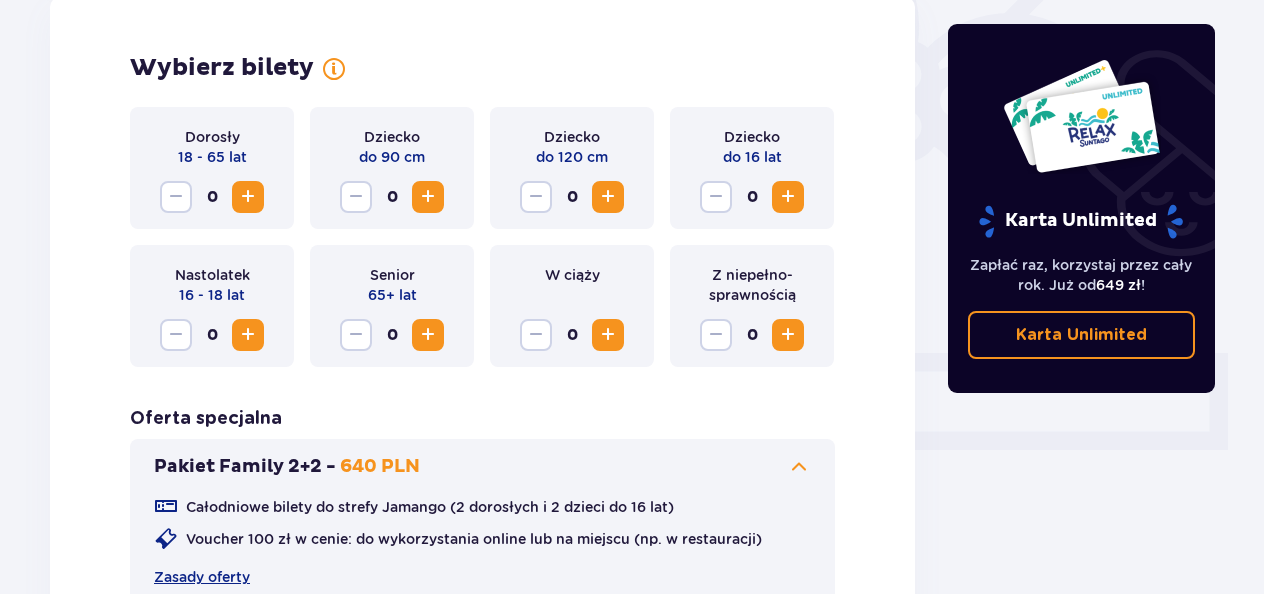 scroll, scrollTop: 549, scrollLeft: 0, axis: vertical 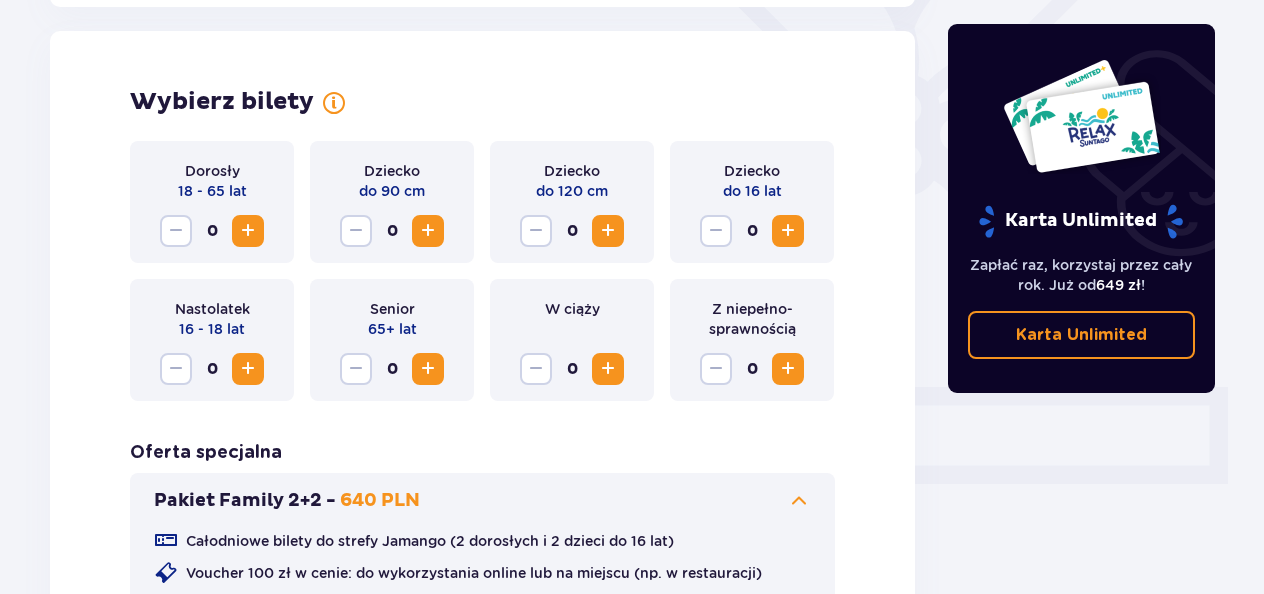 click at bounding box center (248, 231) 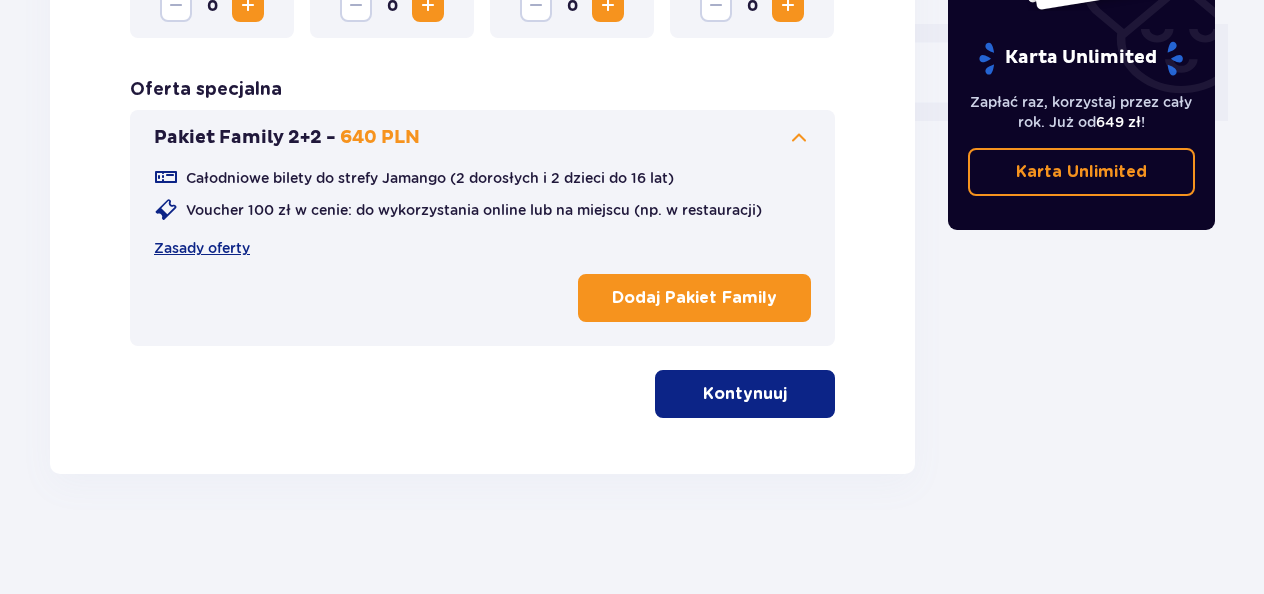 click on "Kontynuuj" at bounding box center (745, 394) 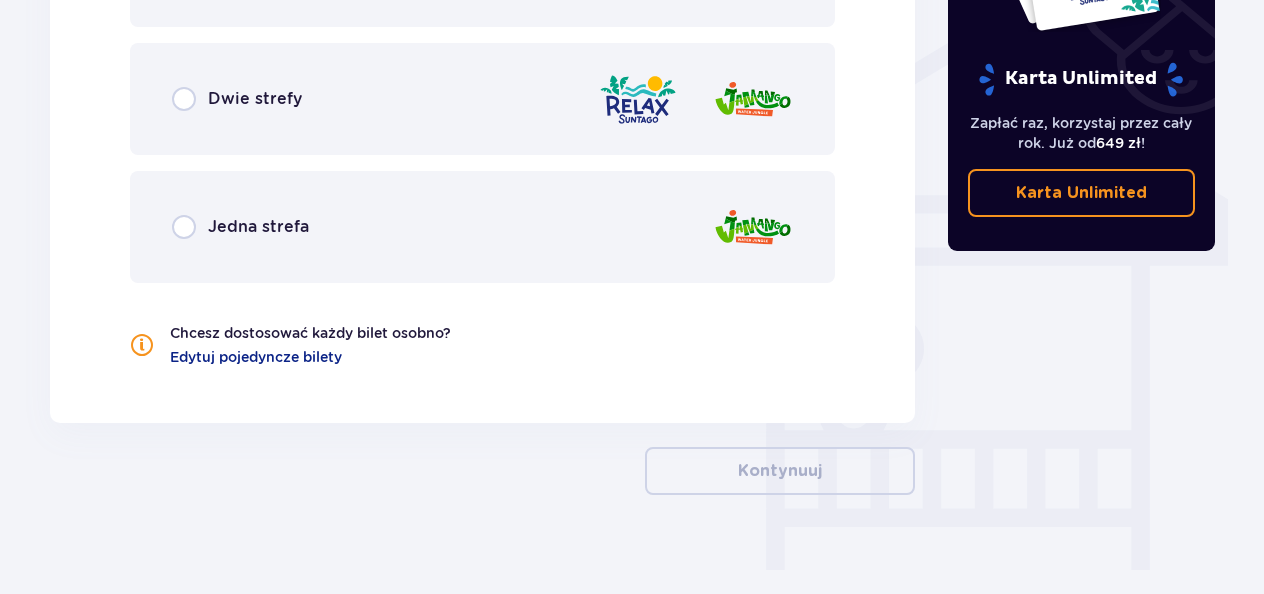 scroll, scrollTop: 1590, scrollLeft: 0, axis: vertical 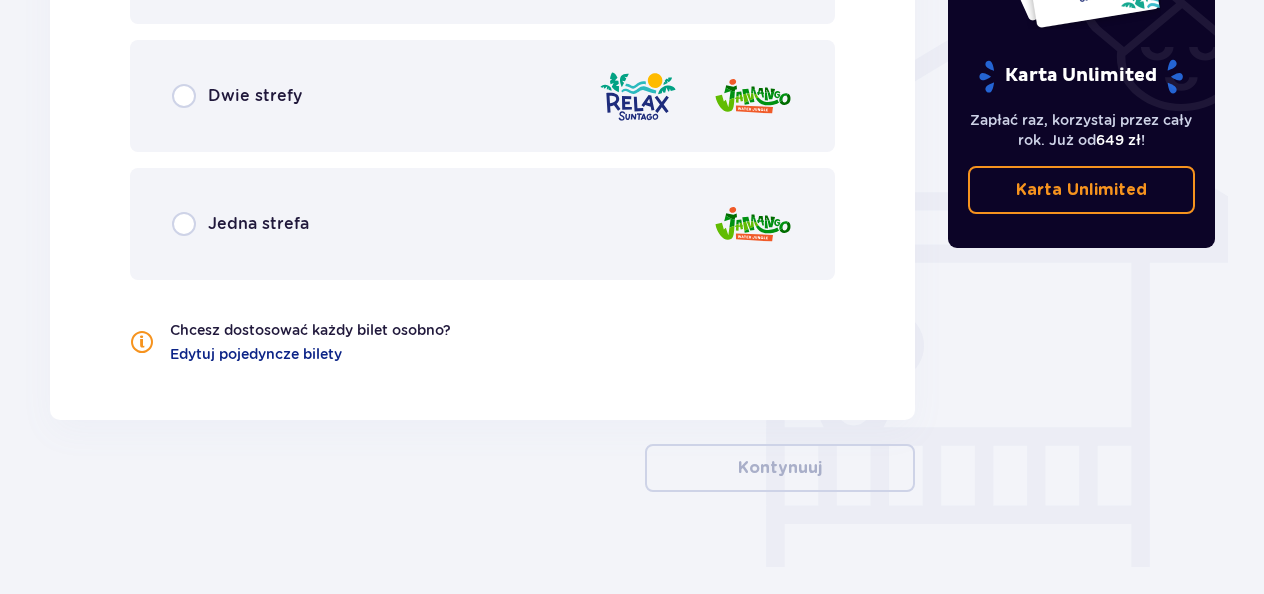 click on "Dwie strefy" at bounding box center (255, 96) 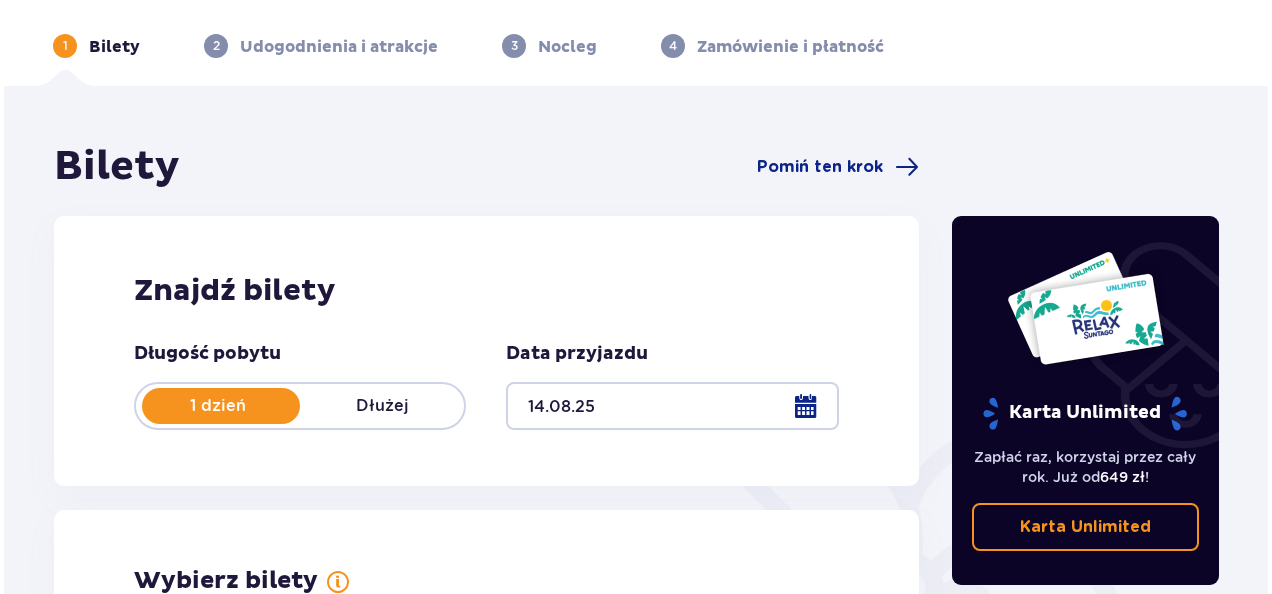 scroll, scrollTop: 100, scrollLeft: 0, axis: vertical 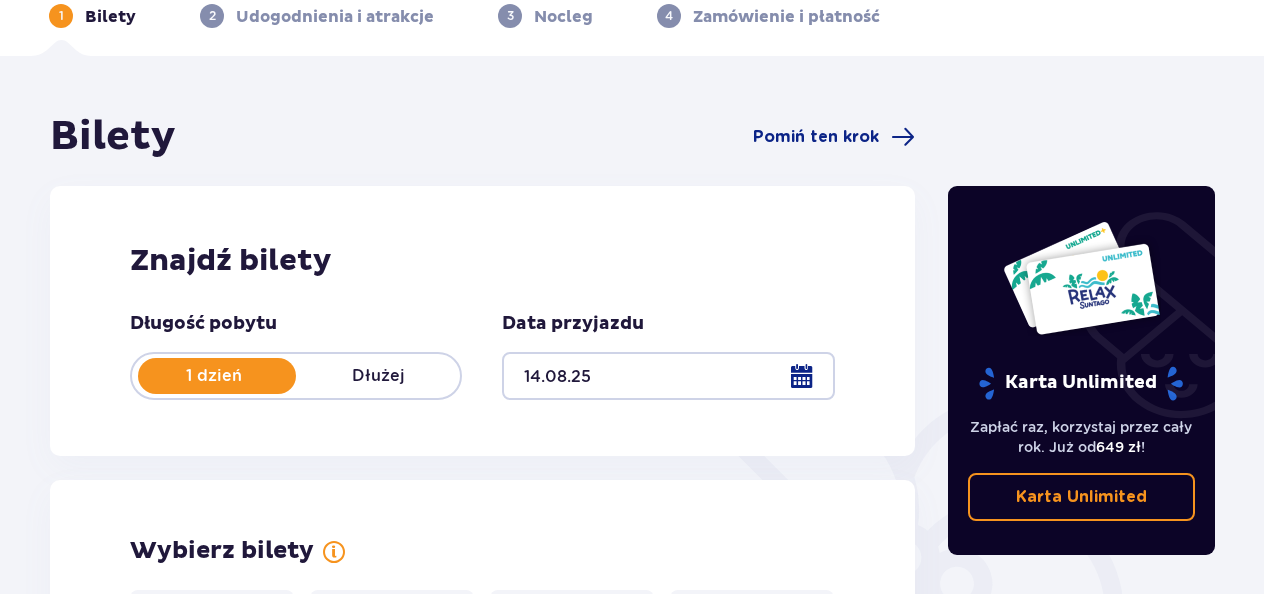 click at bounding box center [668, 376] 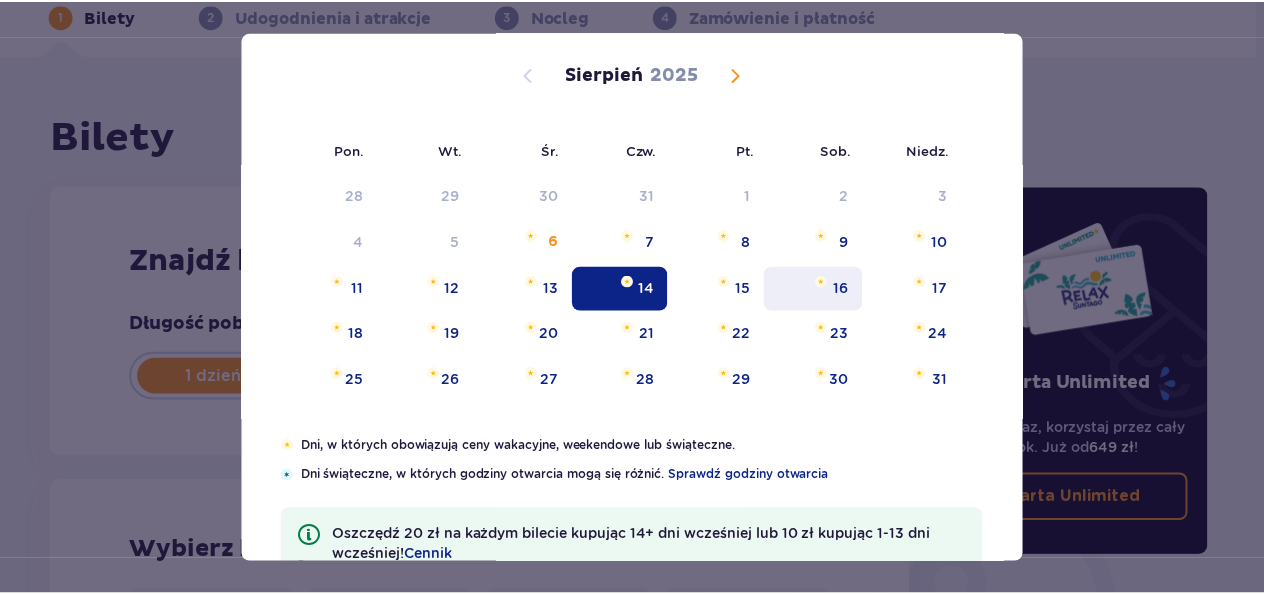 scroll, scrollTop: 82, scrollLeft: 0, axis: vertical 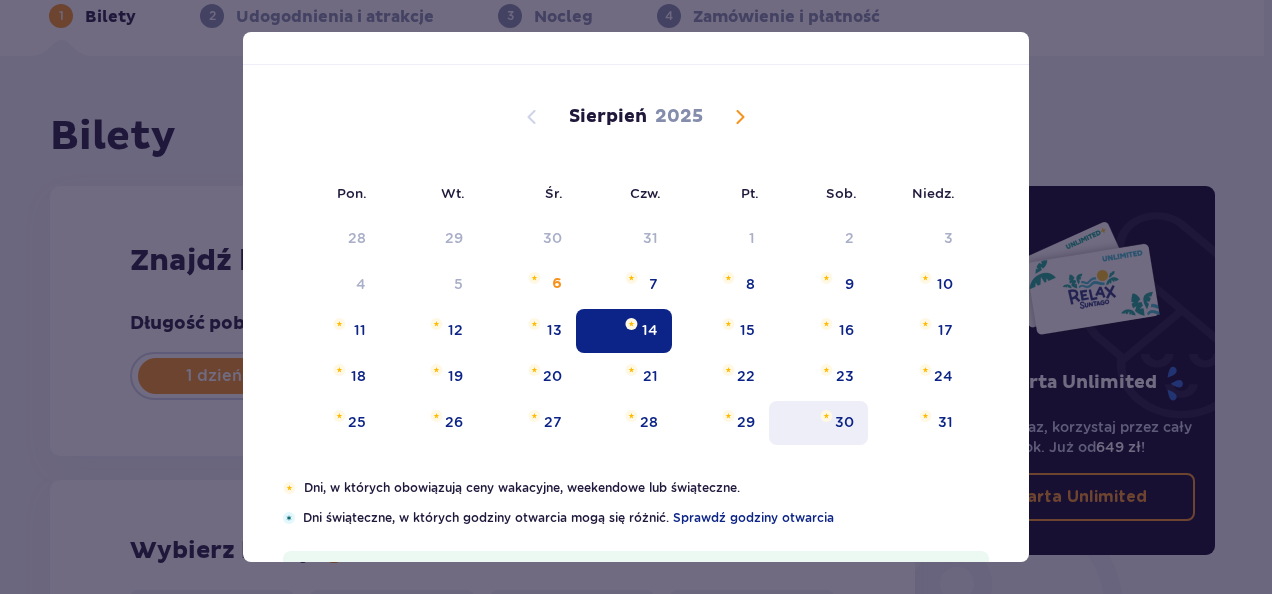 click on "30" at bounding box center (818, 423) 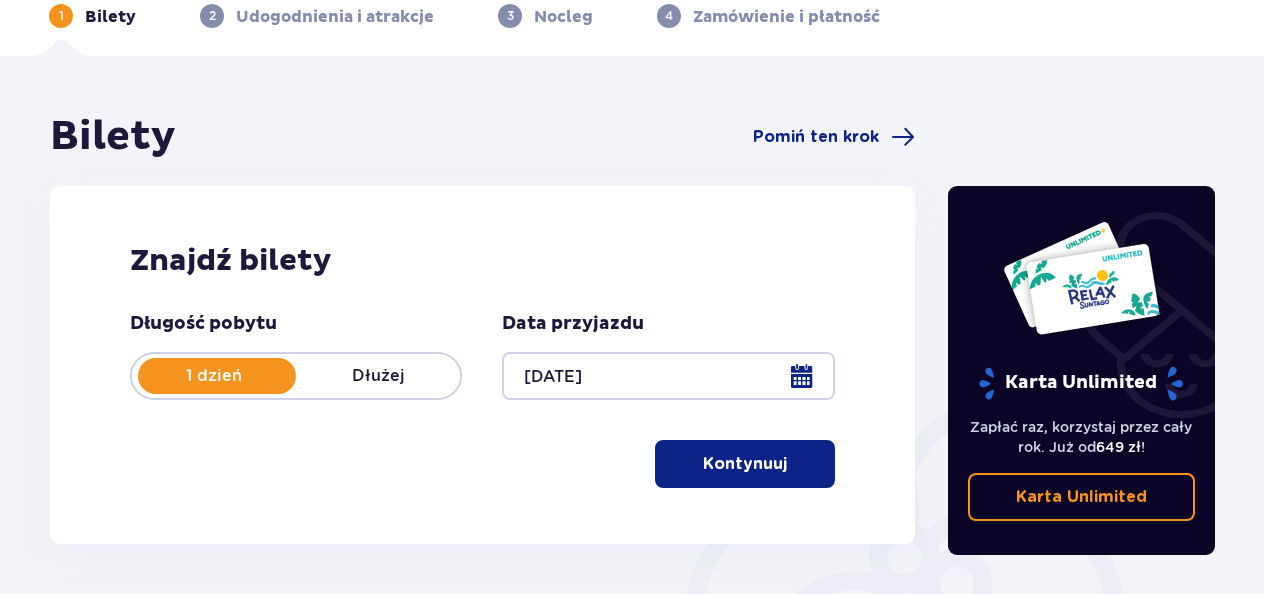 drag, startPoint x: 742, startPoint y: 452, endPoint x: 738, endPoint y: 434, distance: 18.439089 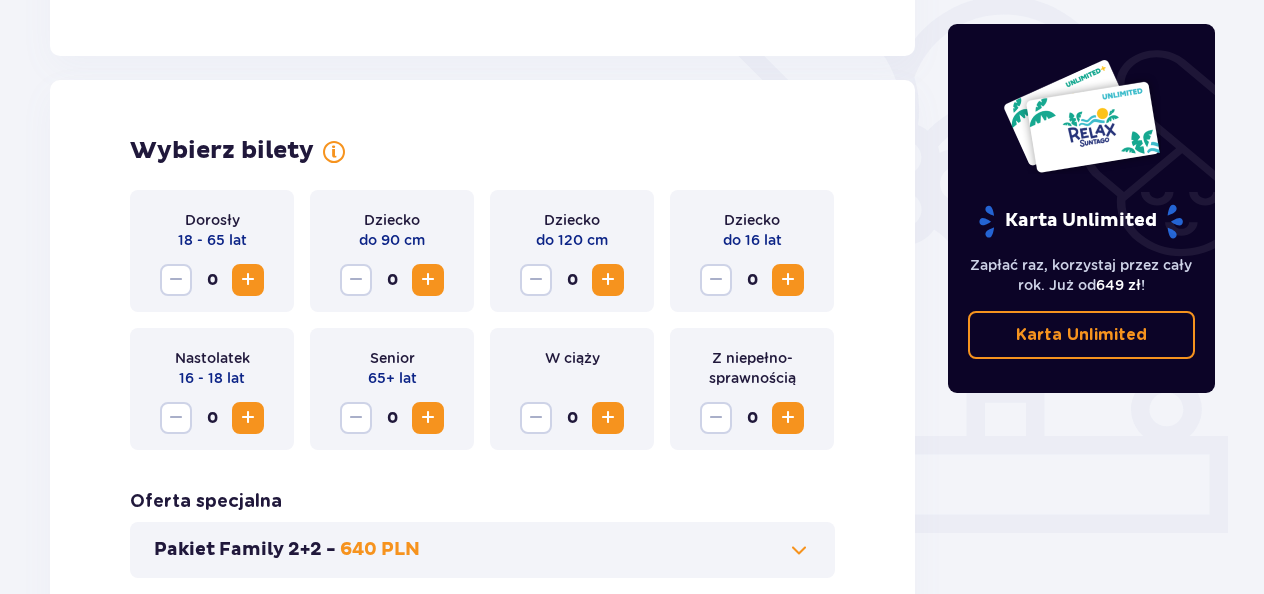 scroll, scrollTop: 556, scrollLeft: 0, axis: vertical 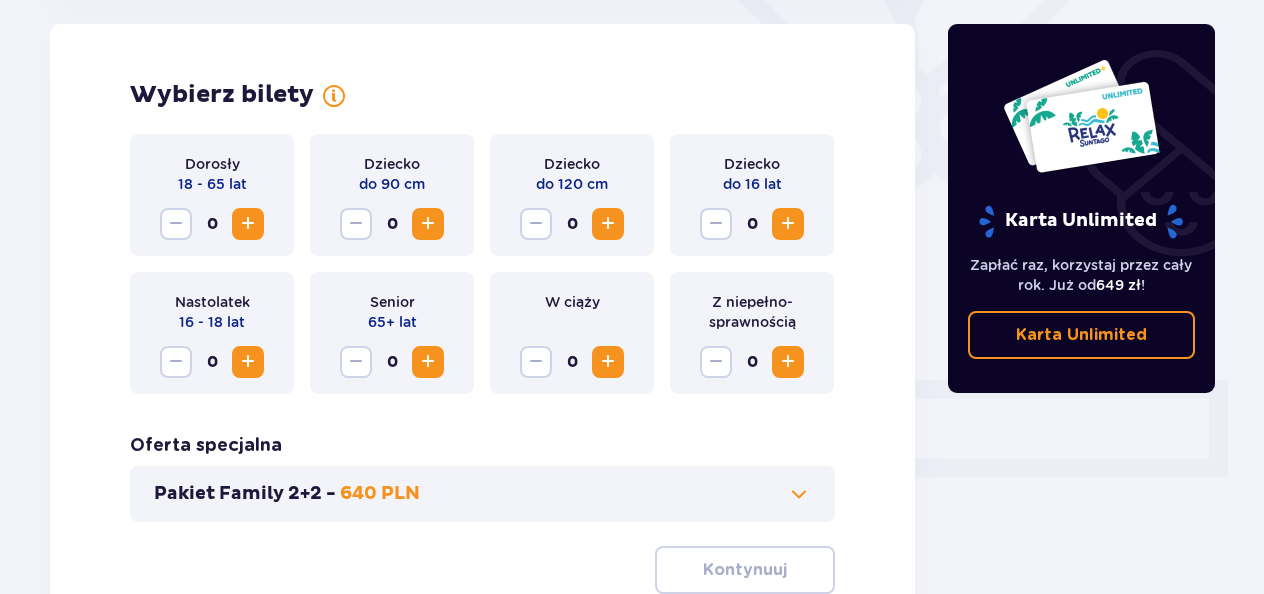 click at bounding box center (248, 224) 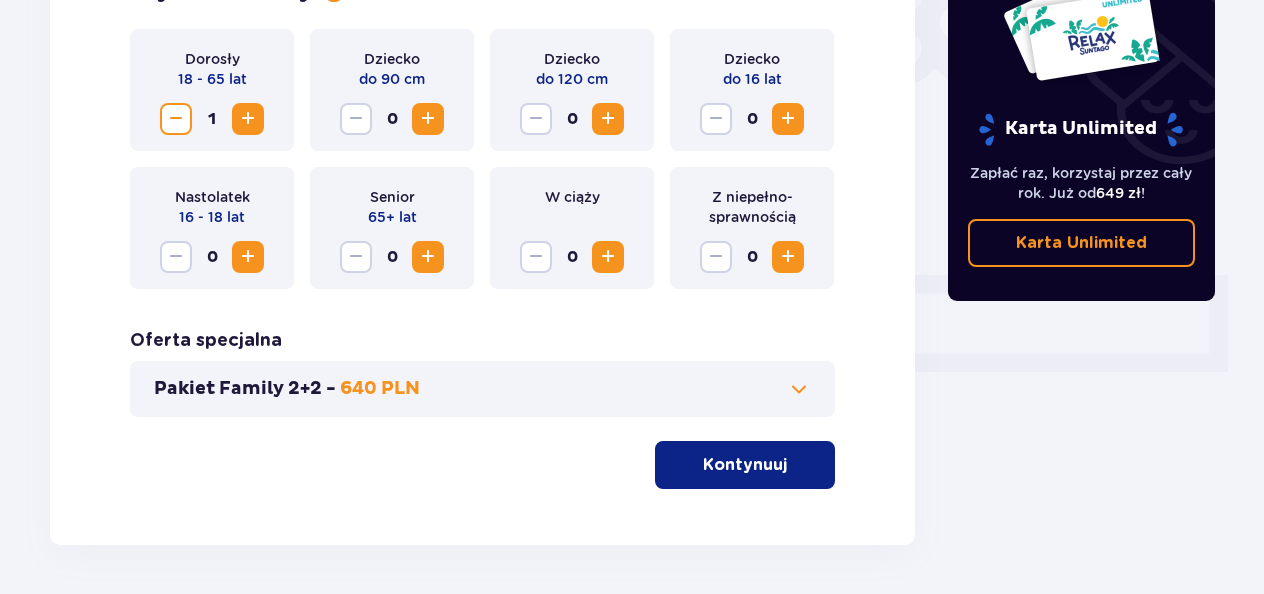 scroll, scrollTop: 732, scrollLeft: 0, axis: vertical 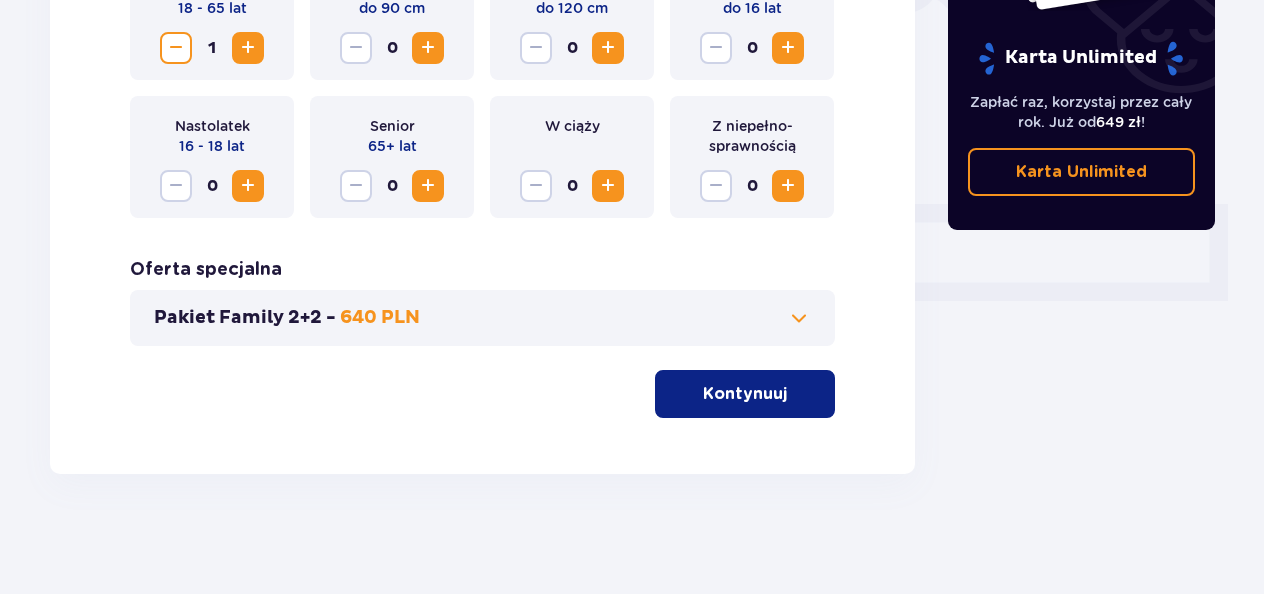 click on "Kontynuuj" at bounding box center [745, 394] 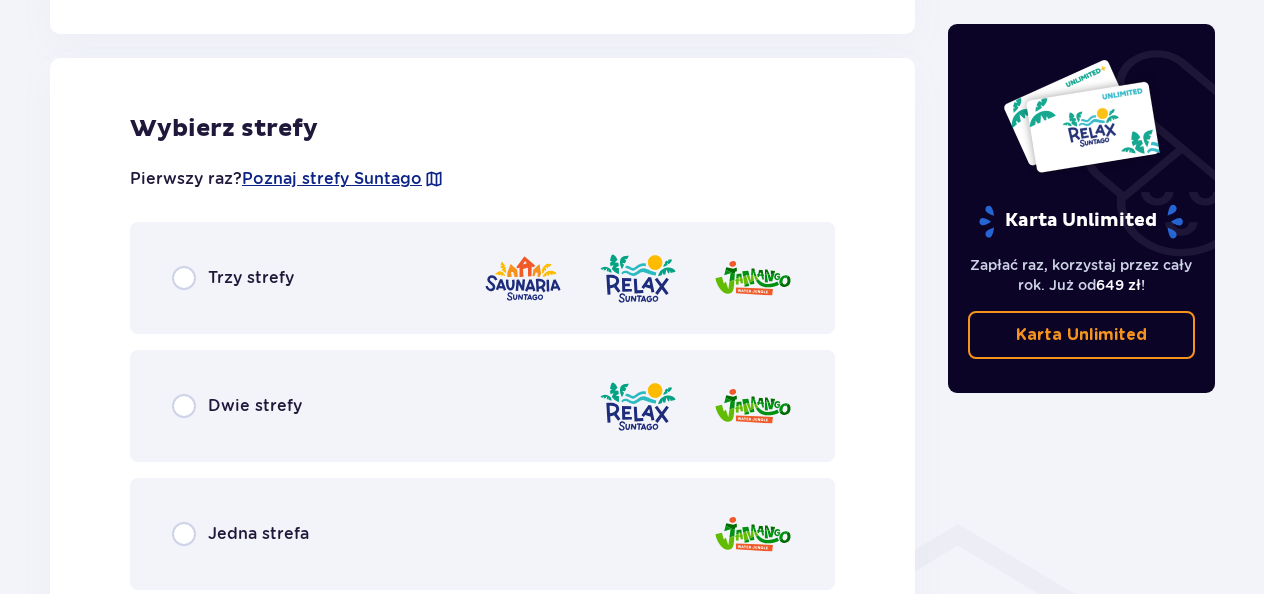 scroll, scrollTop: 1110, scrollLeft: 0, axis: vertical 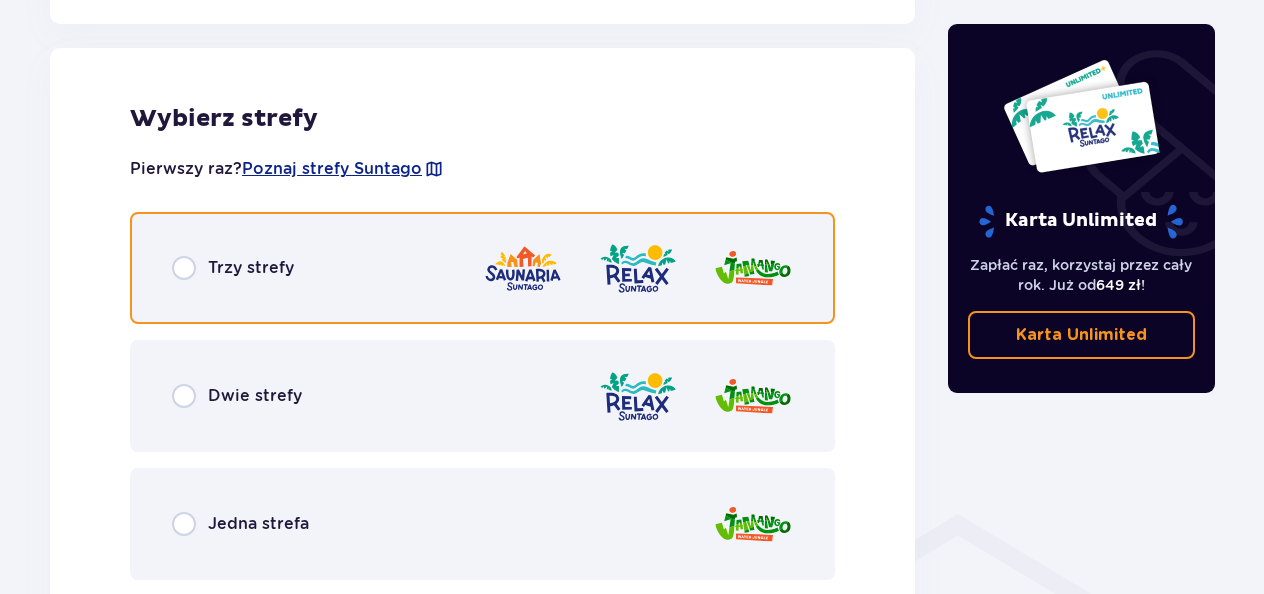 click at bounding box center (184, 268) 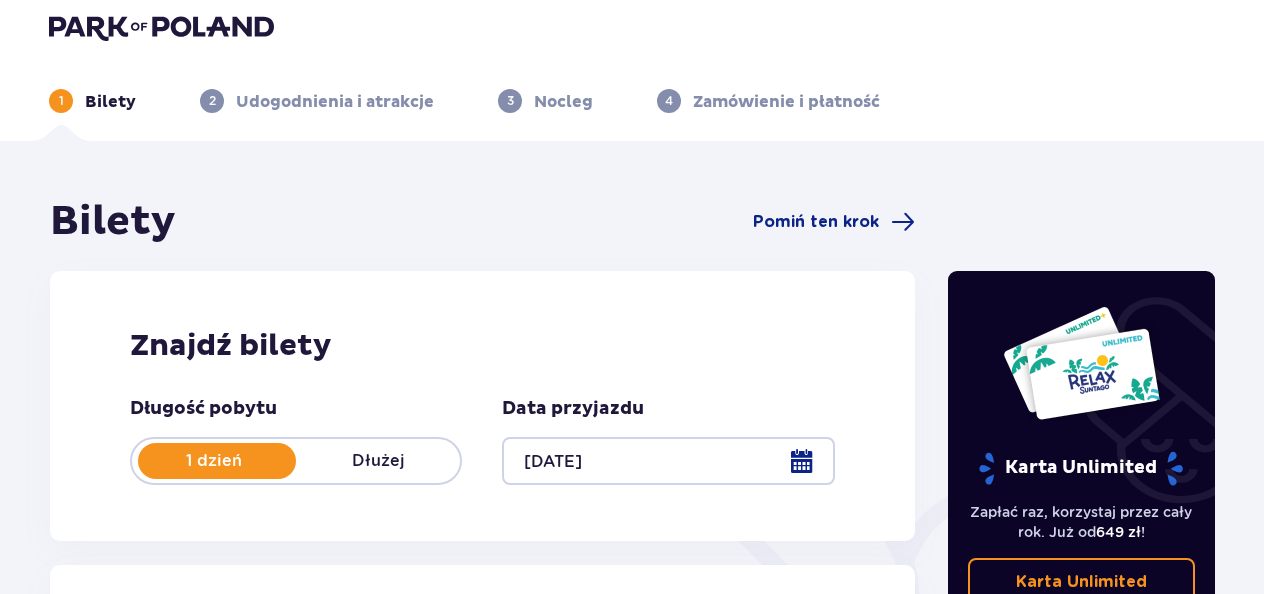 scroll, scrollTop: 0, scrollLeft: 0, axis: both 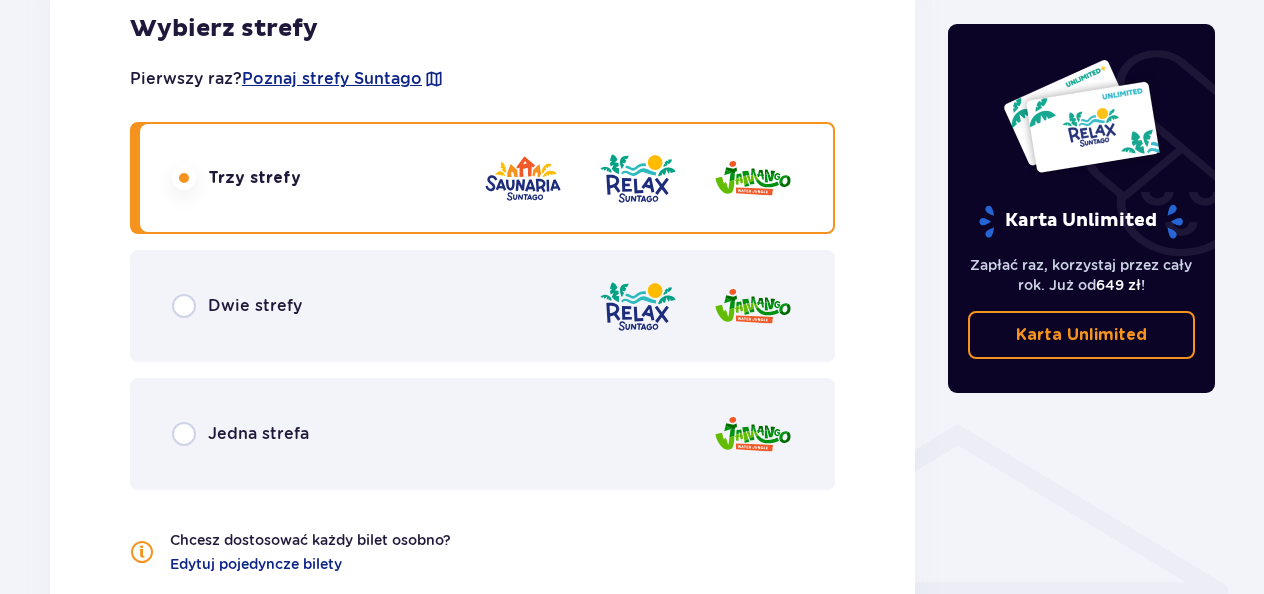 click on "Dwie strefy" at bounding box center [255, 306] 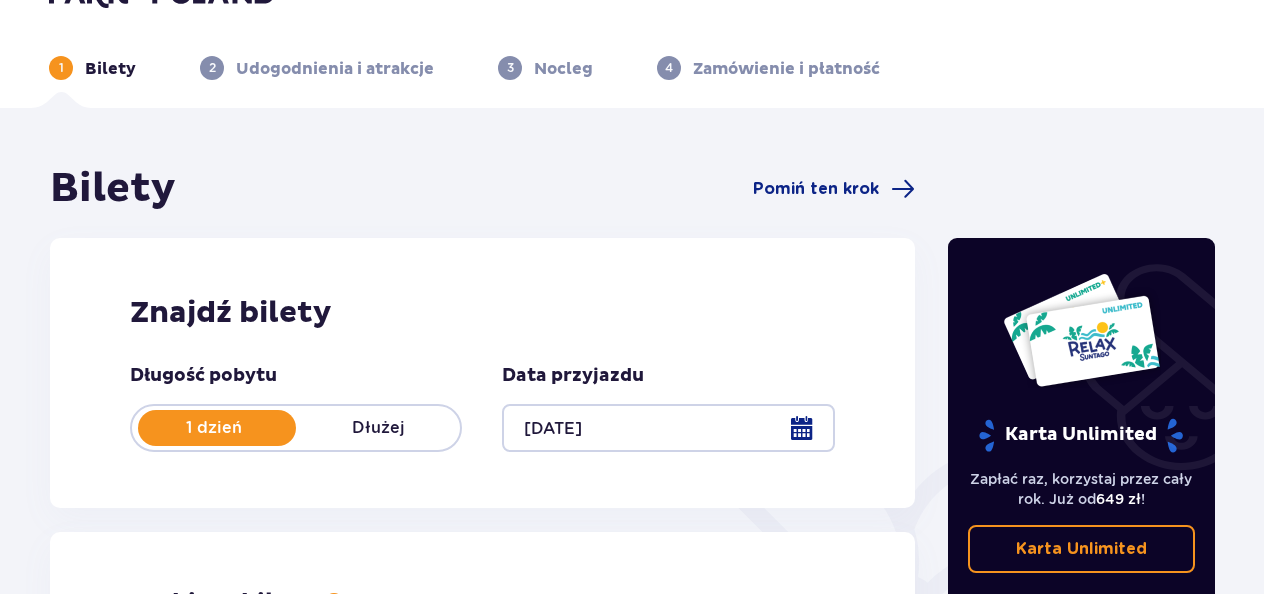 scroll, scrollTop: 0, scrollLeft: 0, axis: both 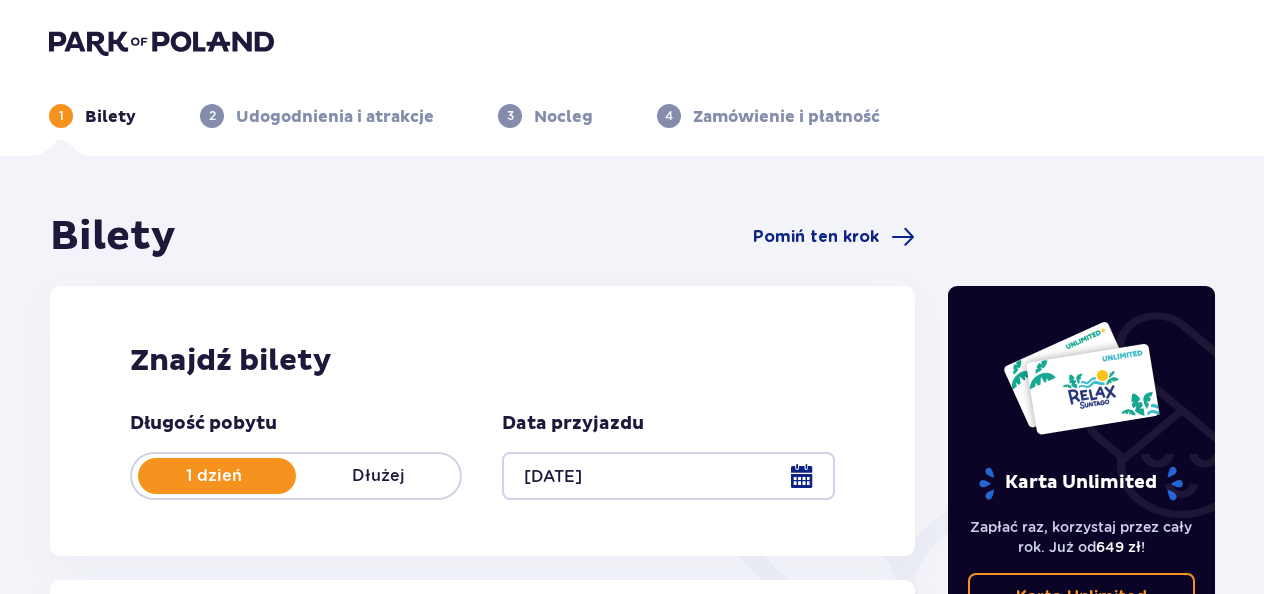 click at bounding box center [668, 476] 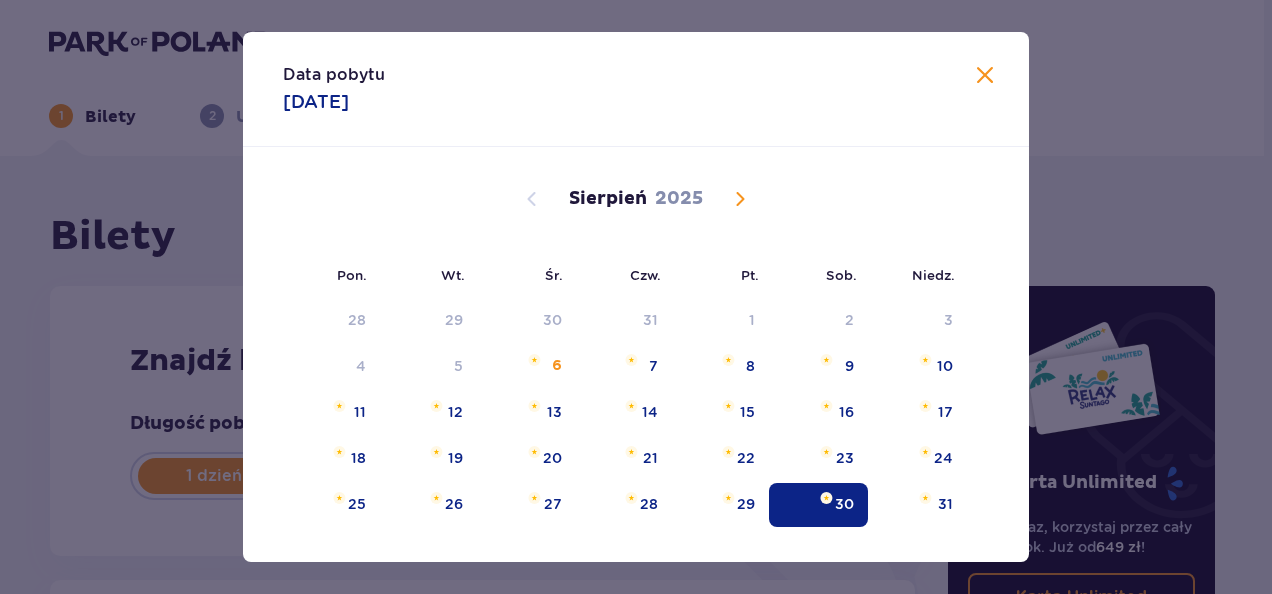 click at bounding box center (985, 76) 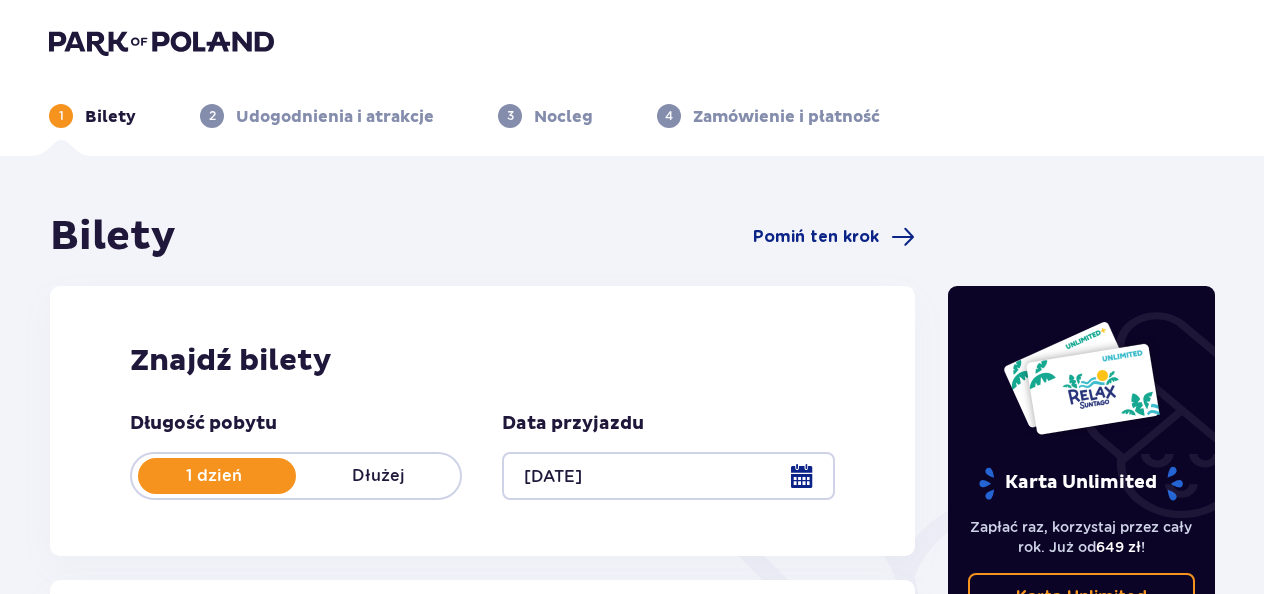 click on "1 Bilety 2 Udogodnienia i atrakcje 3 Nocleg 4 Zamówienie i płatność" at bounding box center (632, 78) 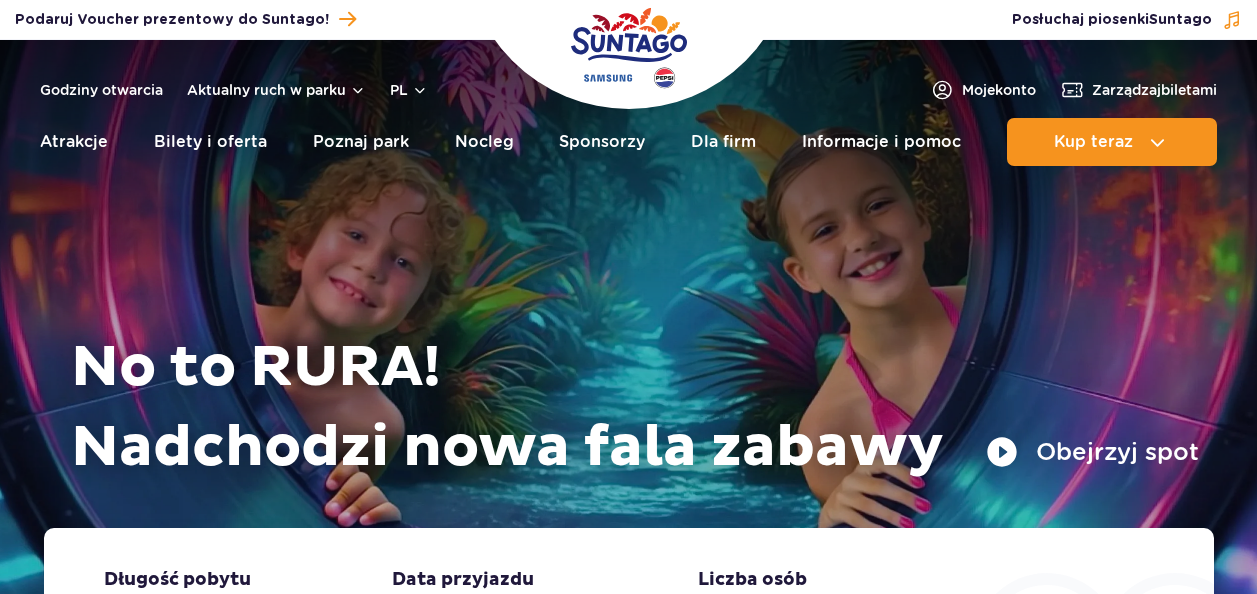 scroll, scrollTop: 0, scrollLeft: 0, axis: both 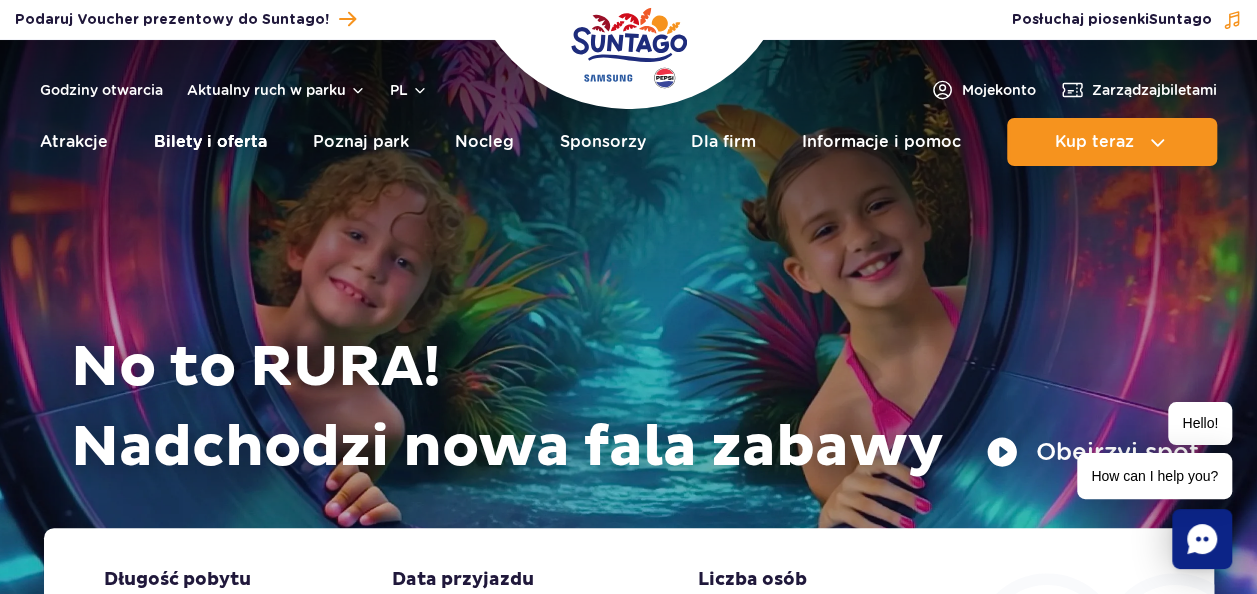 click on "Bilety i oferta" at bounding box center [210, 142] 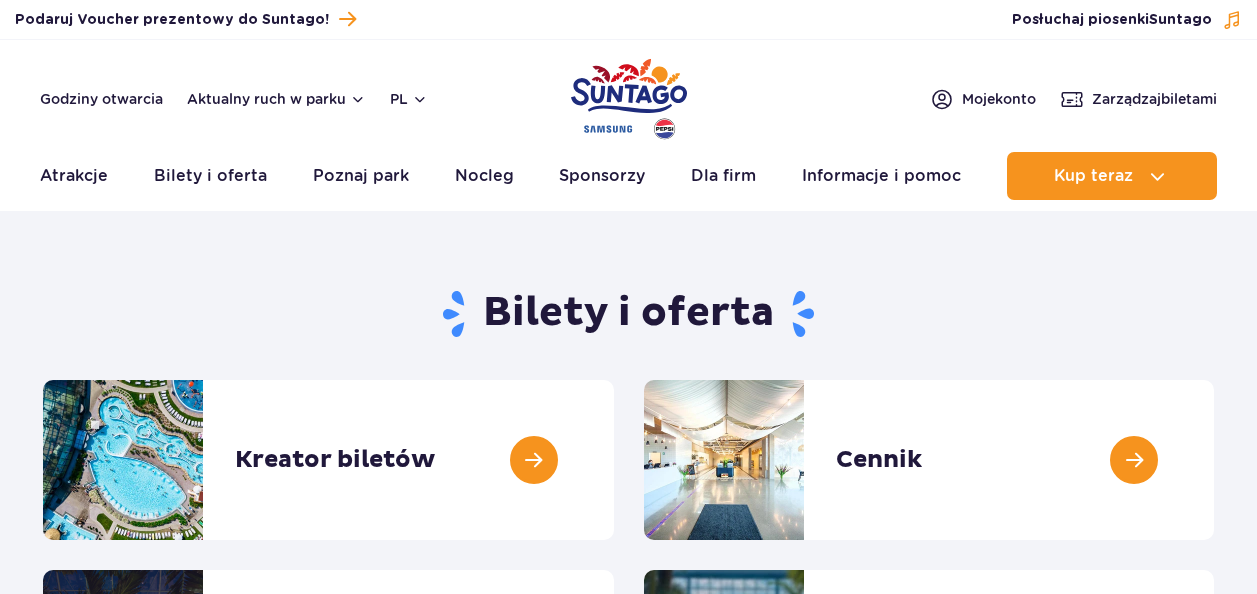 scroll, scrollTop: 138, scrollLeft: 0, axis: vertical 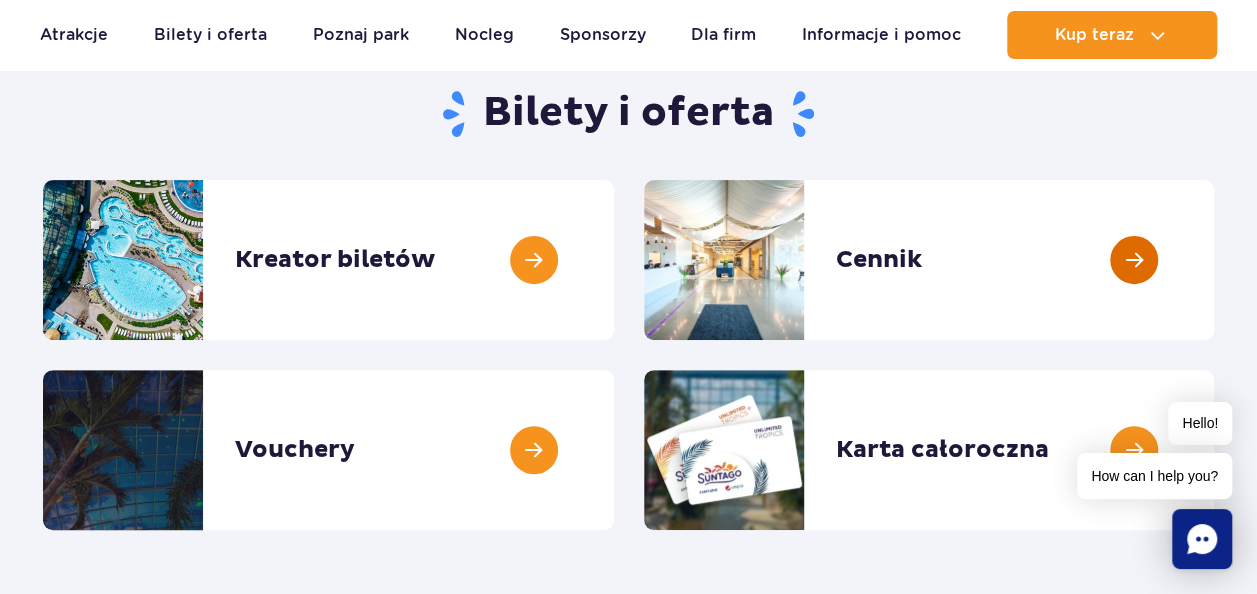 click at bounding box center (1214, 260) 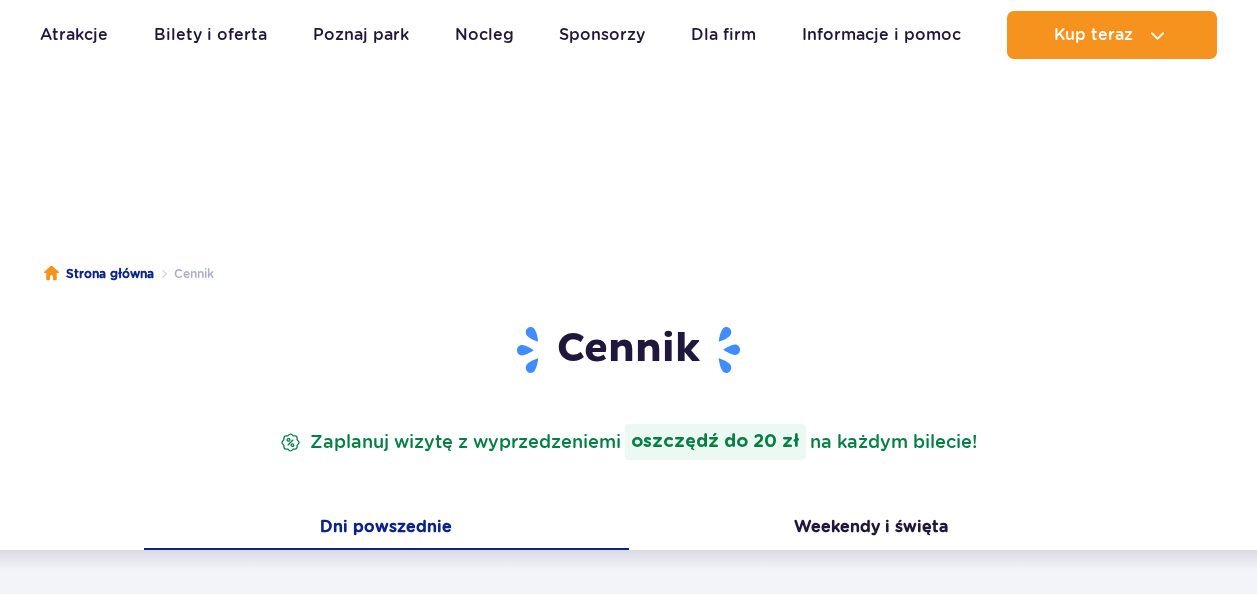 scroll, scrollTop: 400, scrollLeft: 0, axis: vertical 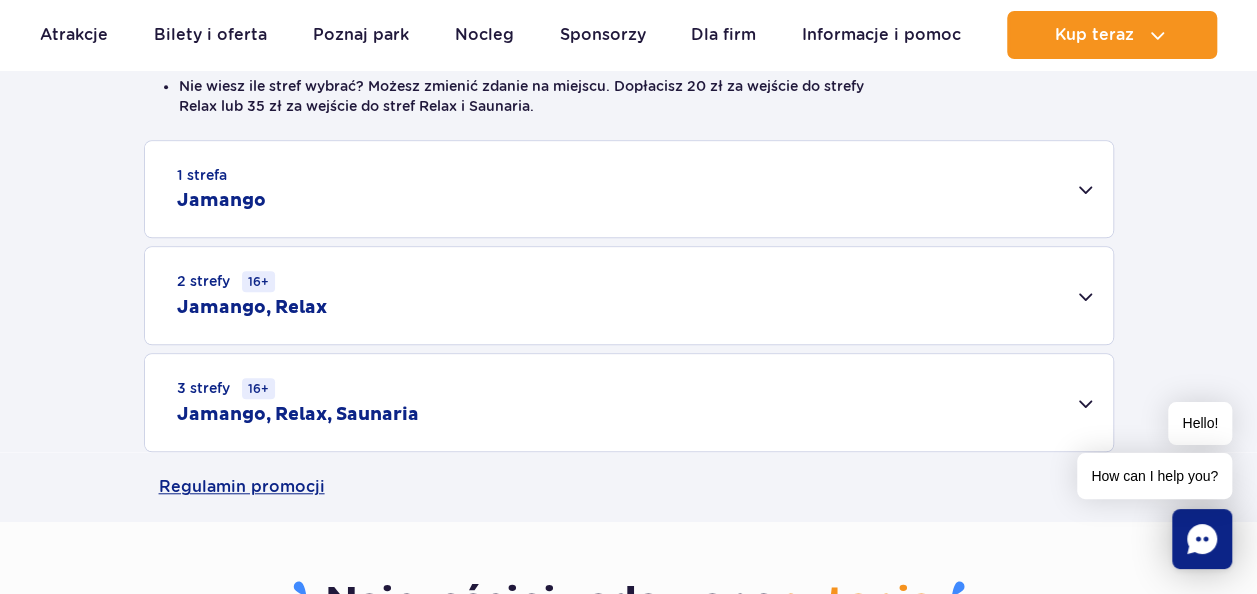 click on "2 strefy  16+
Jamango, Relax" at bounding box center (629, 295) 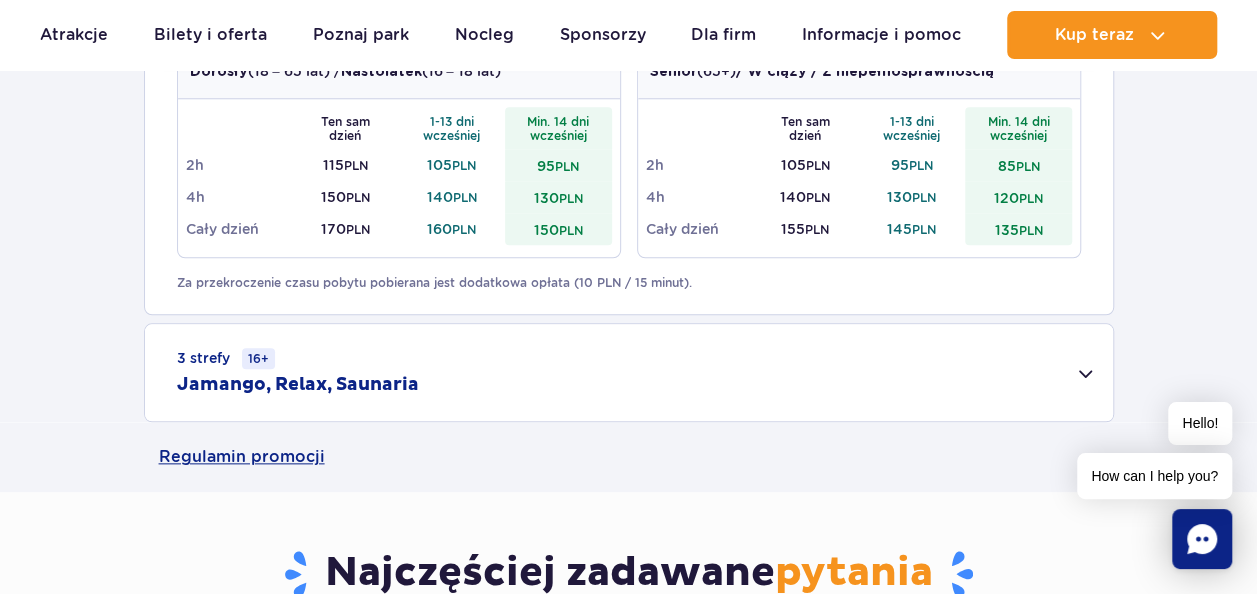 scroll, scrollTop: 800, scrollLeft: 0, axis: vertical 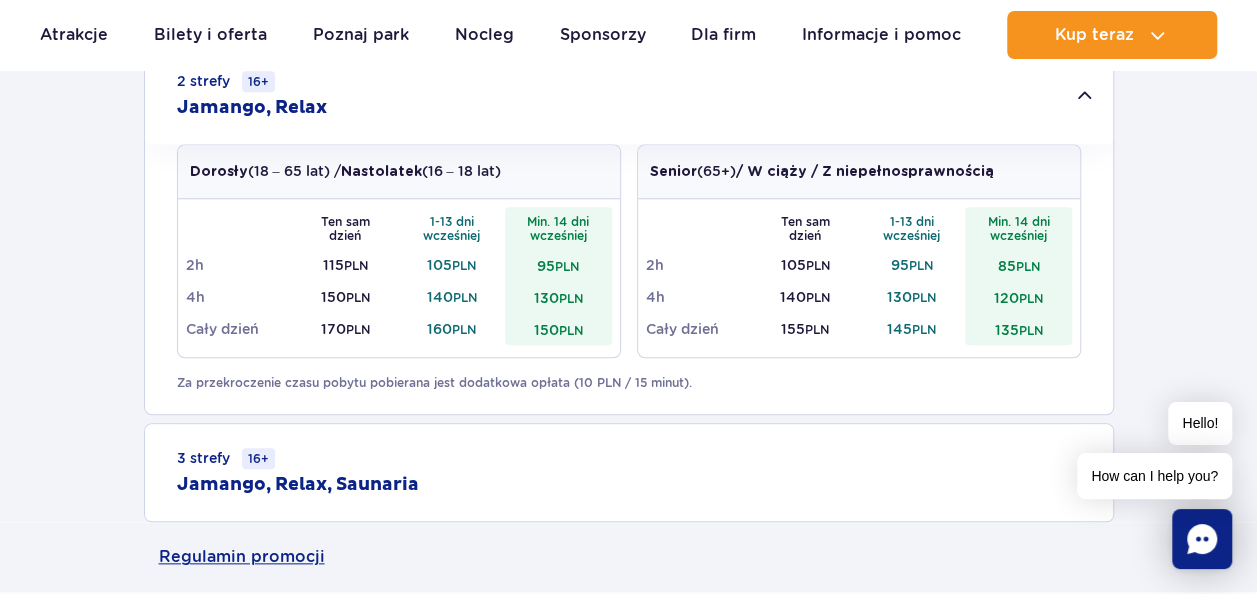 click on "150  PLN" at bounding box center [558, 329] 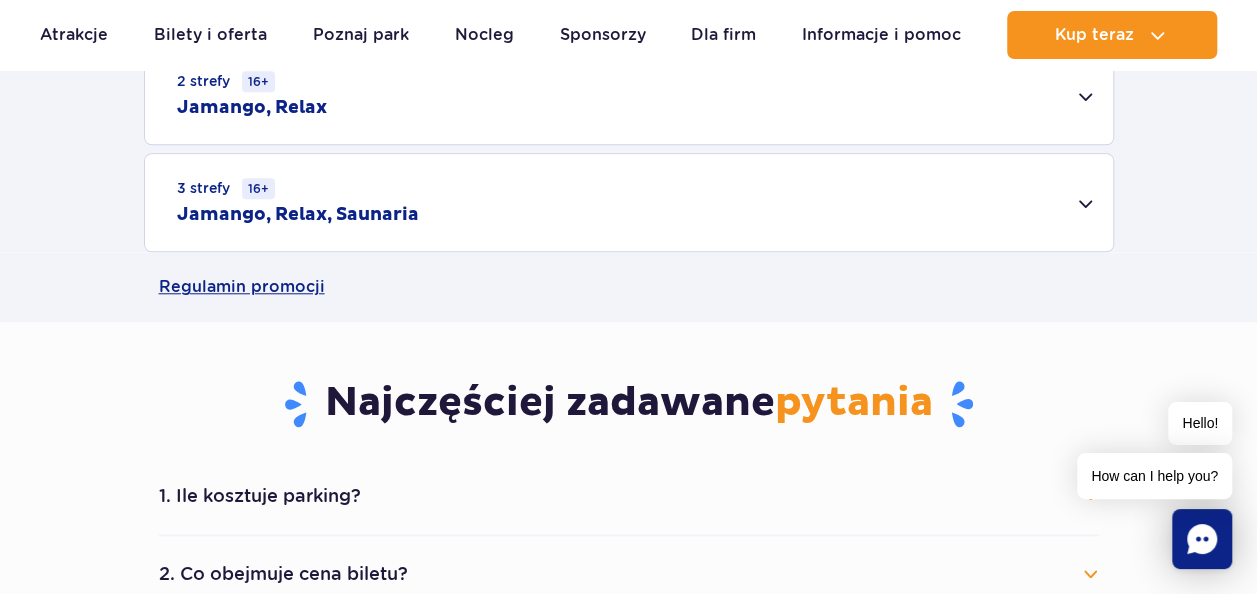 drag, startPoint x: 1184, startPoint y: 220, endPoint x: 1167, endPoint y: 218, distance: 17.117243 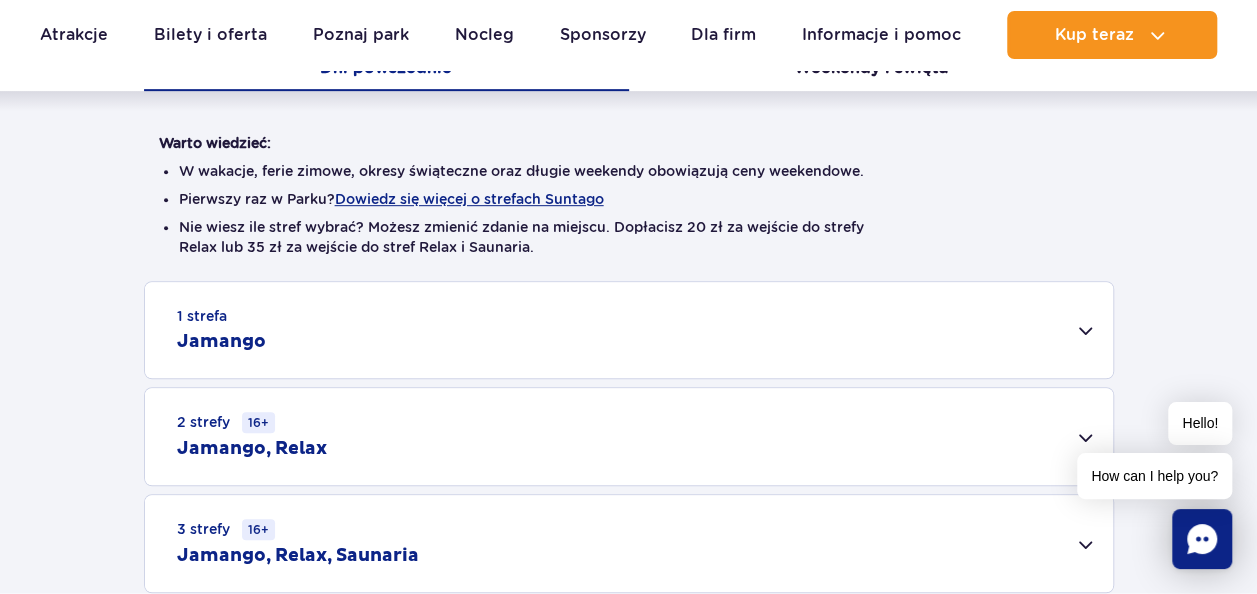 scroll, scrollTop: 500, scrollLeft: 0, axis: vertical 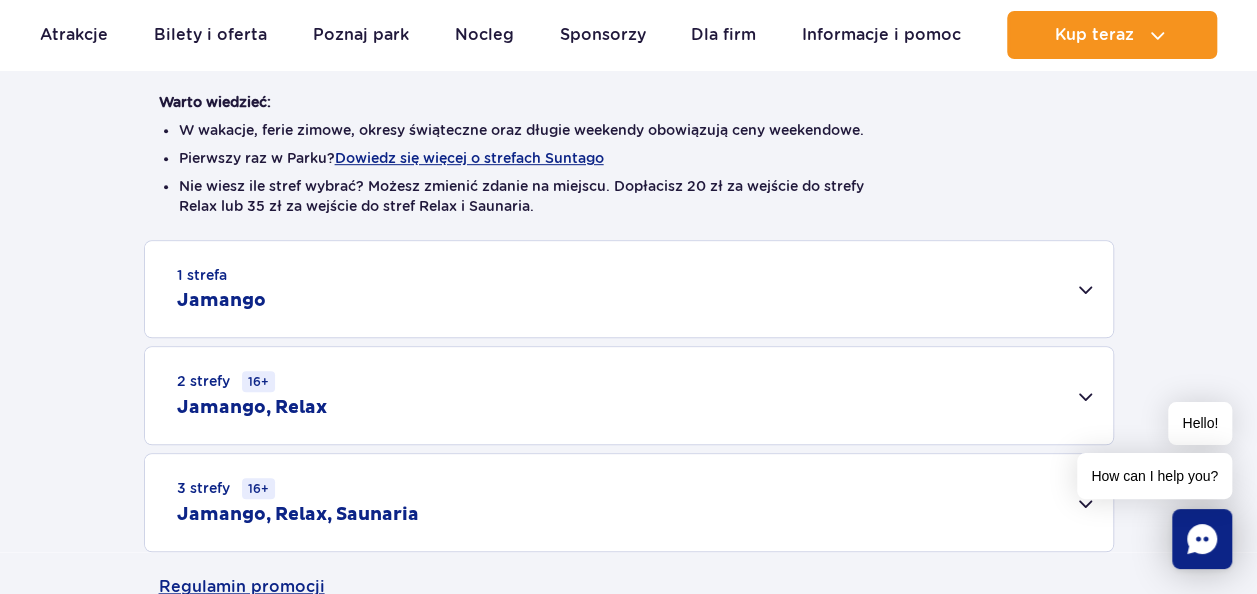 click on "2 strefy  16+
Jamango, Relax" at bounding box center (629, 395) 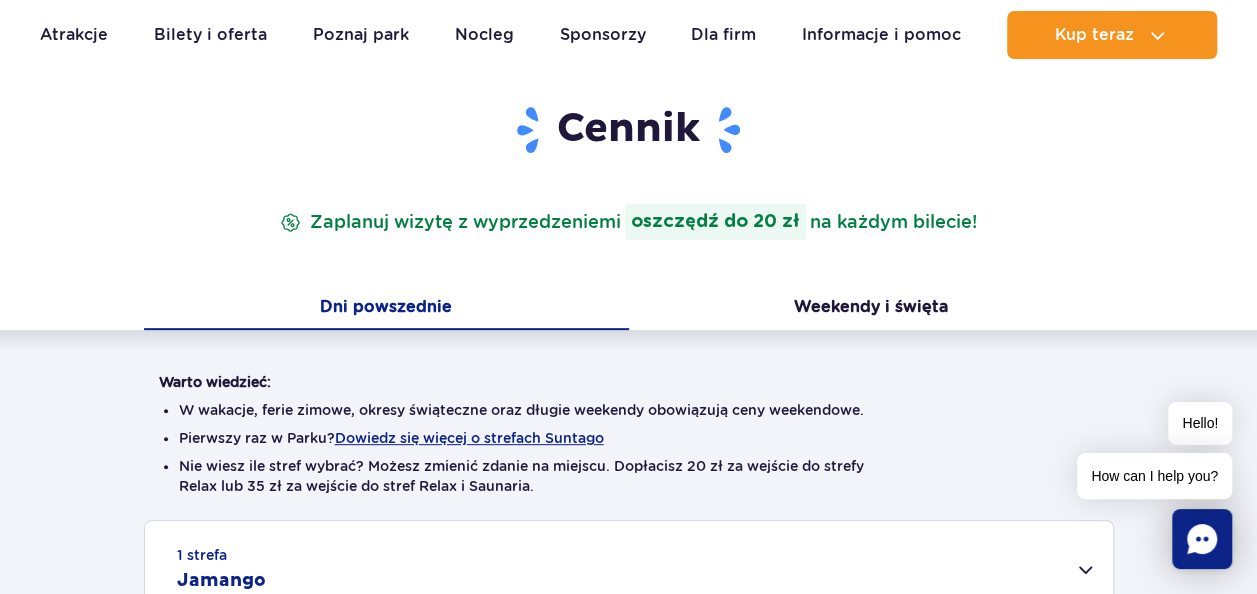 scroll, scrollTop: 0, scrollLeft: 0, axis: both 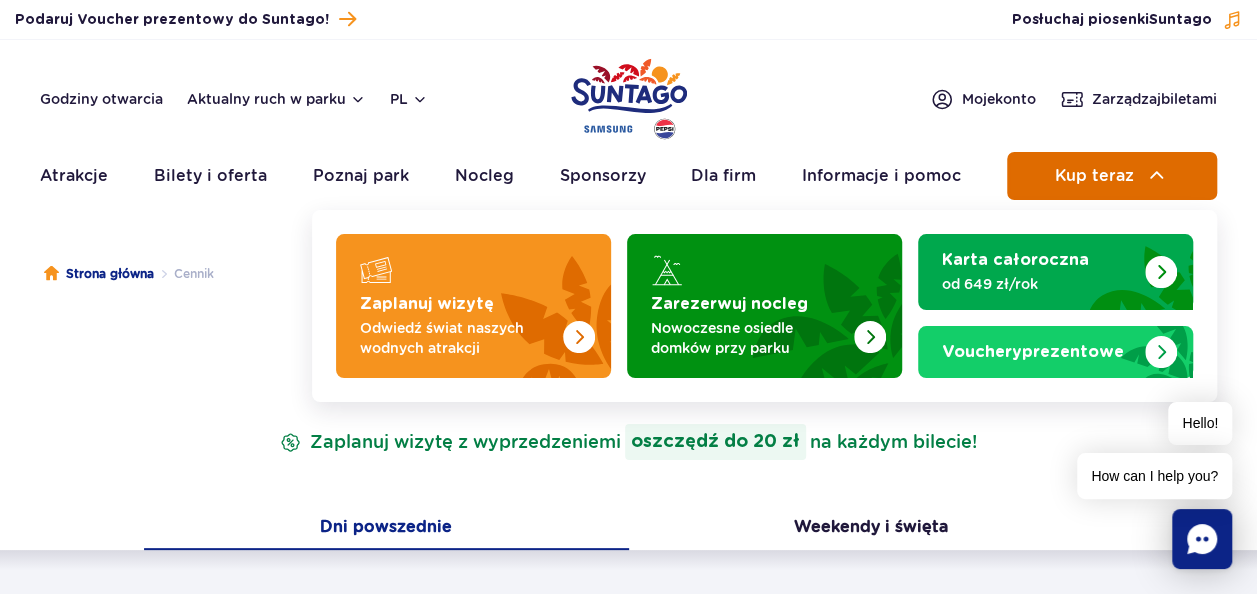 click at bounding box center (1157, 176) 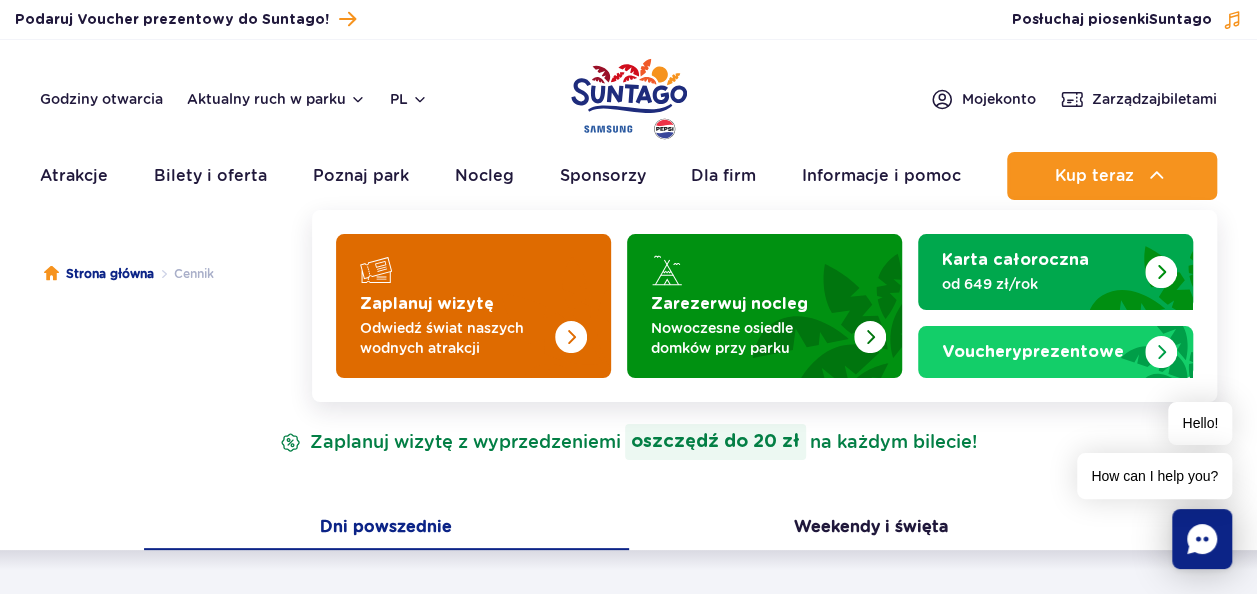 click on "Odwiedź świat naszych wodnych atrakcji" at bounding box center [457, 338] 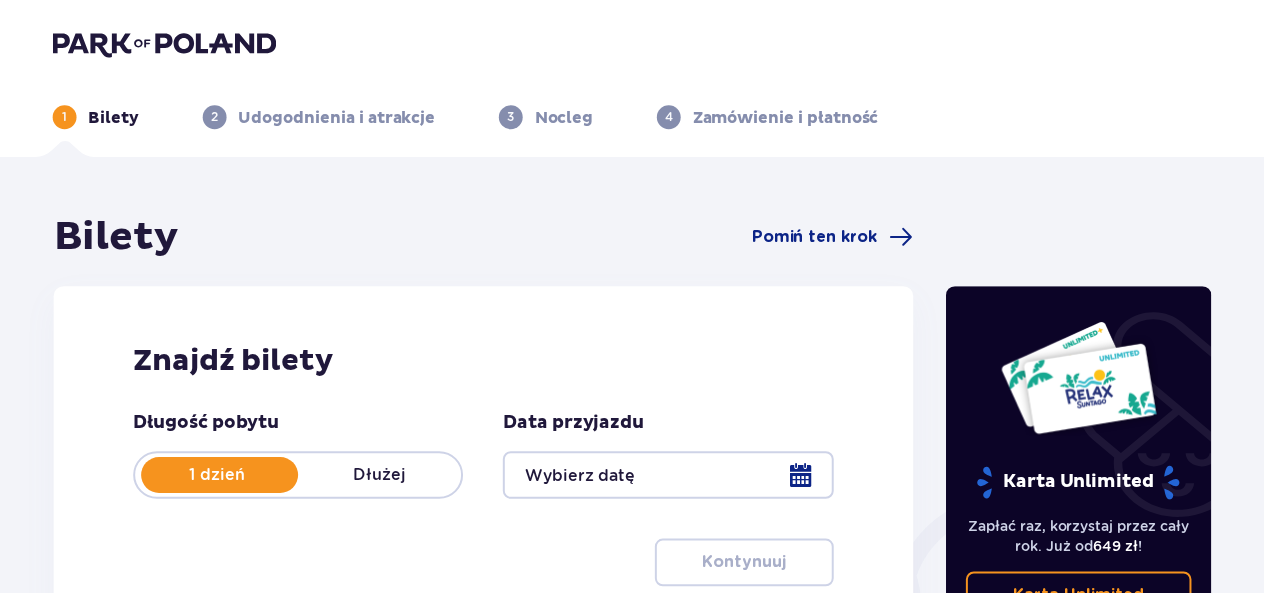 scroll, scrollTop: 0, scrollLeft: 0, axis: both 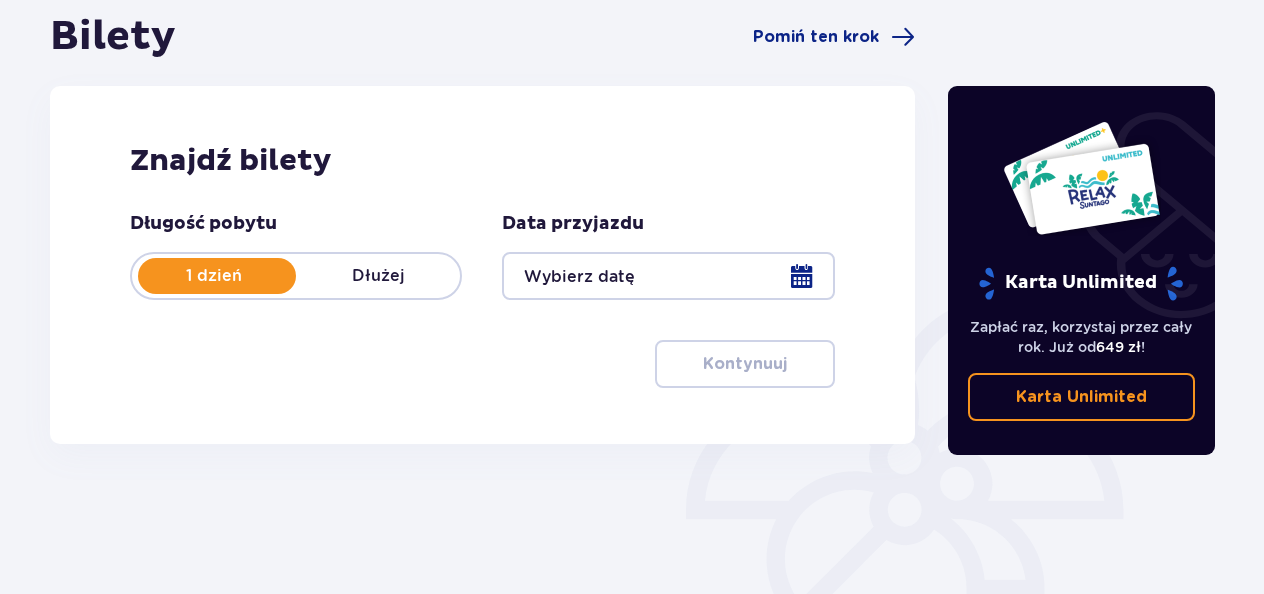click at bounding box center [668, 276] 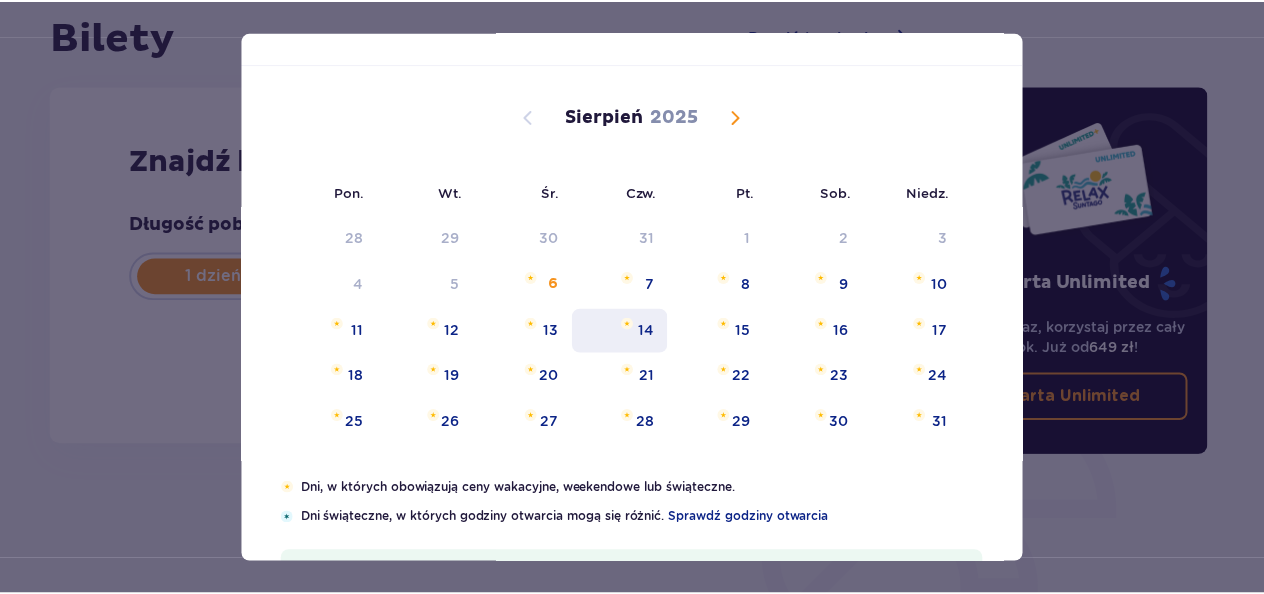 scroll, scrollTop: 84, scrollLeft: 0, axis: vertical 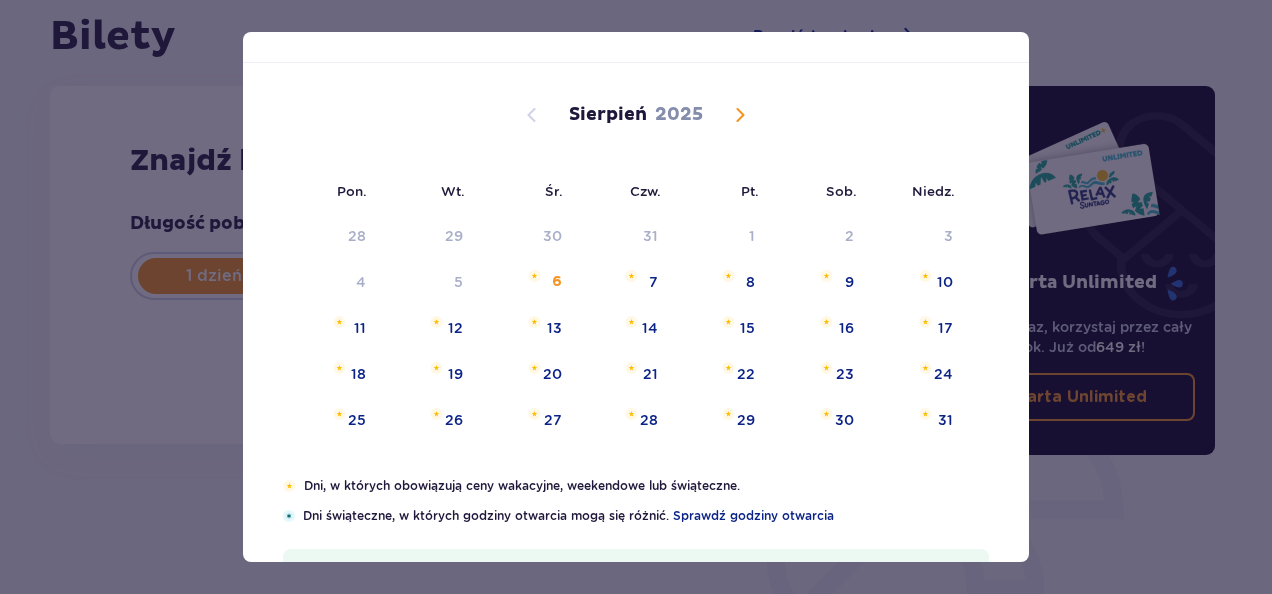 click at bounding box center [740, 115] 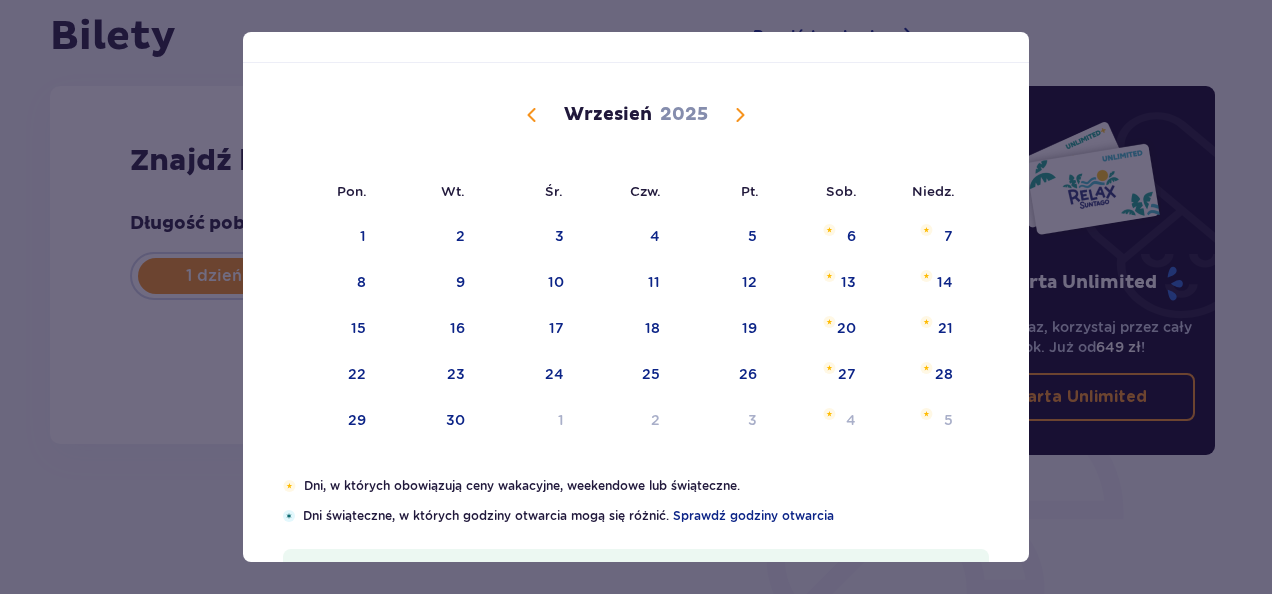 click at bounding box center [532, 115] 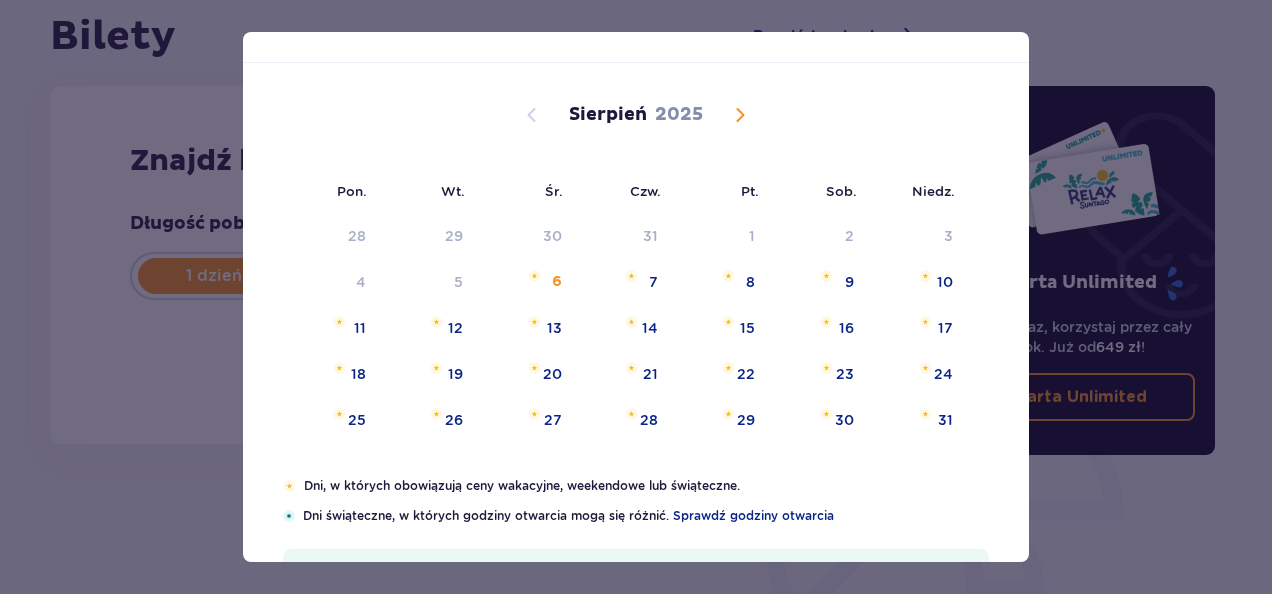 click at bounding box center [740, 115] 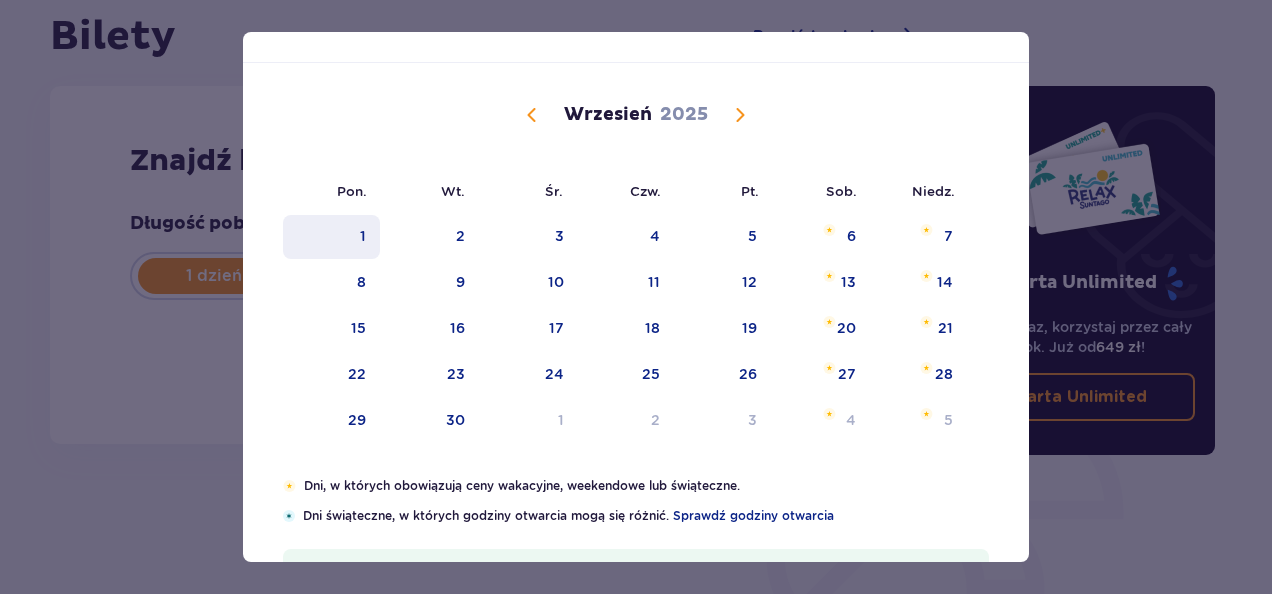 click on "1" at bounding box center (331, 237) 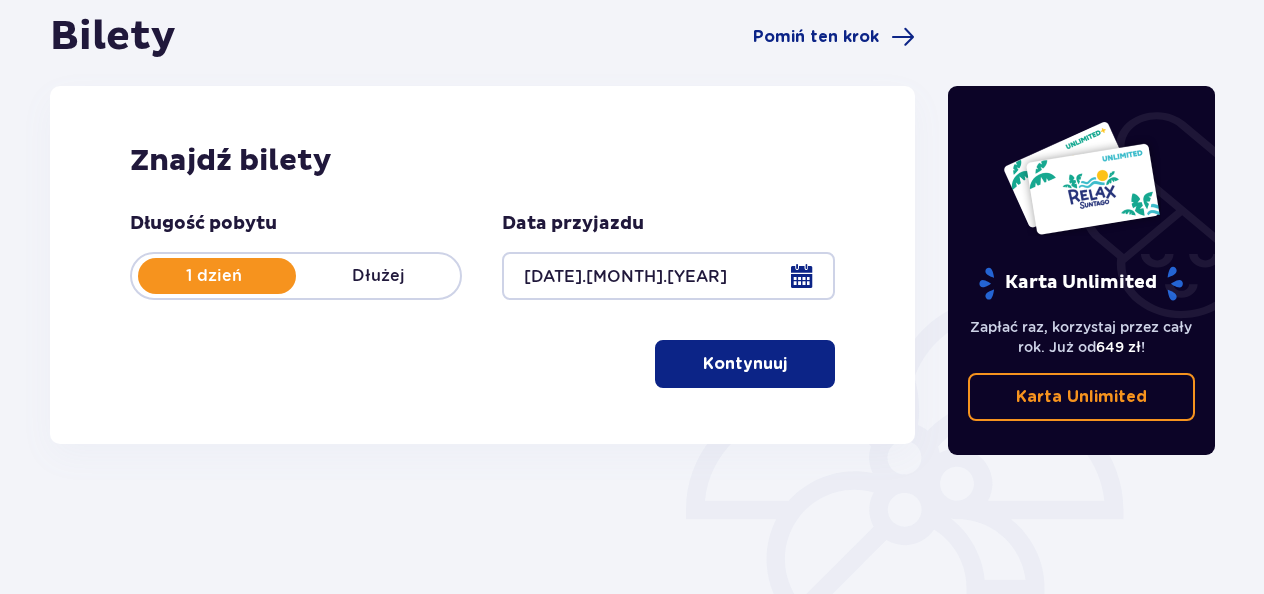 click on "Kontynuuj" at bounding box center [745, 364] 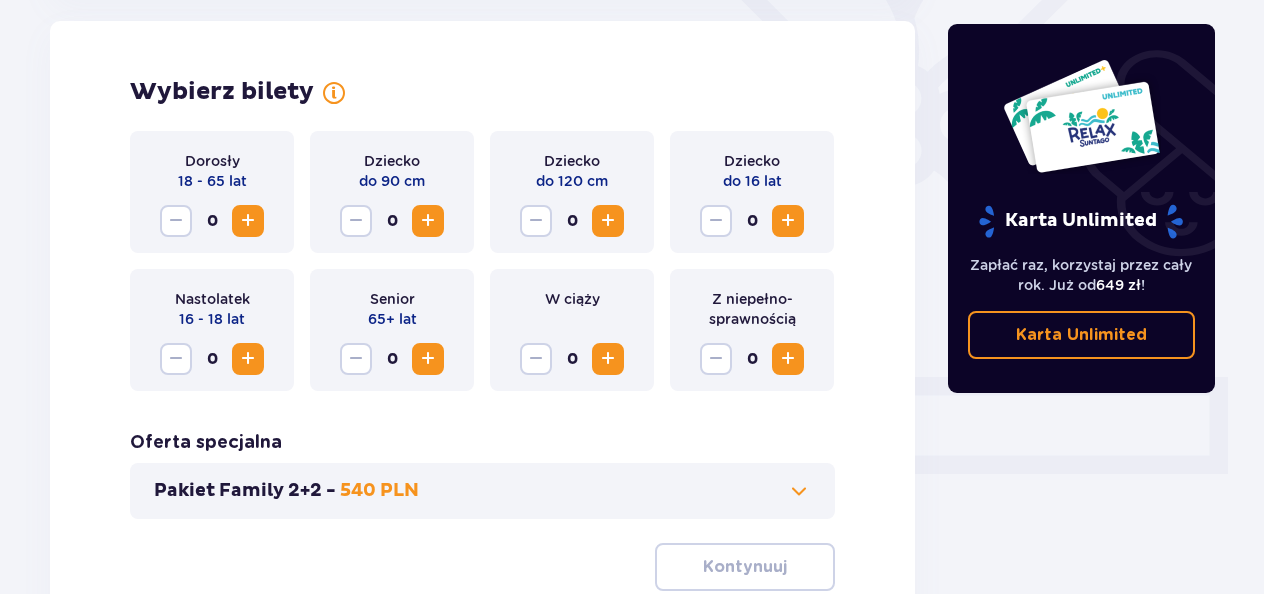 scroll, scrollTop: 556, scrollLeft: 0, axis: vertical 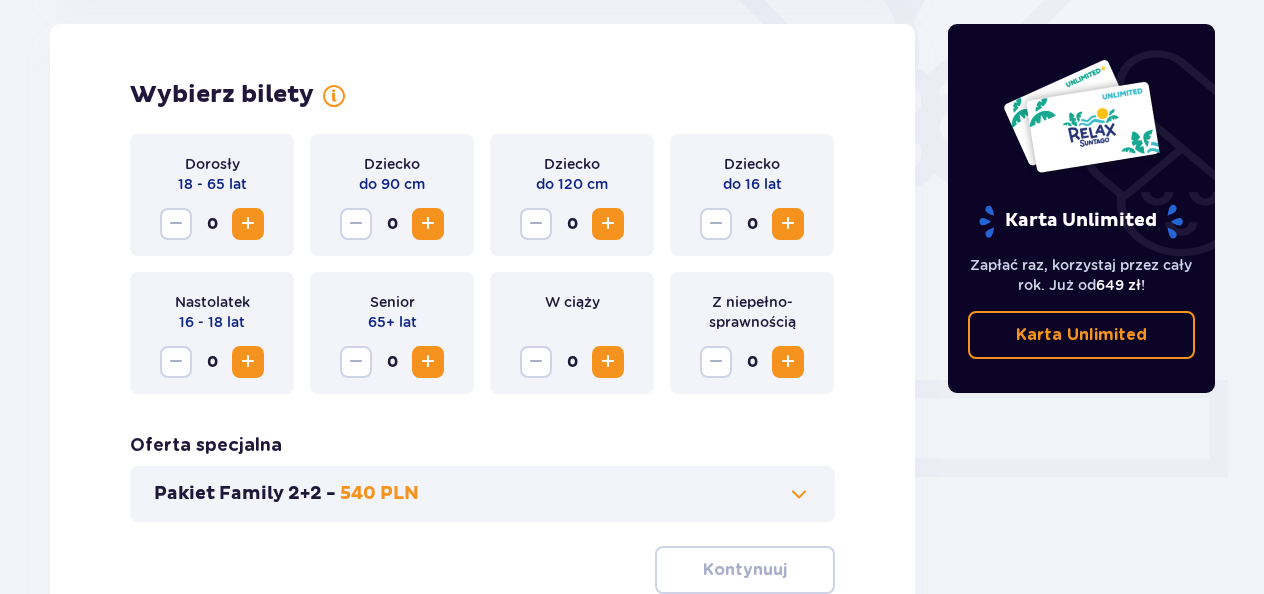 click at bounding box center (248, 224) 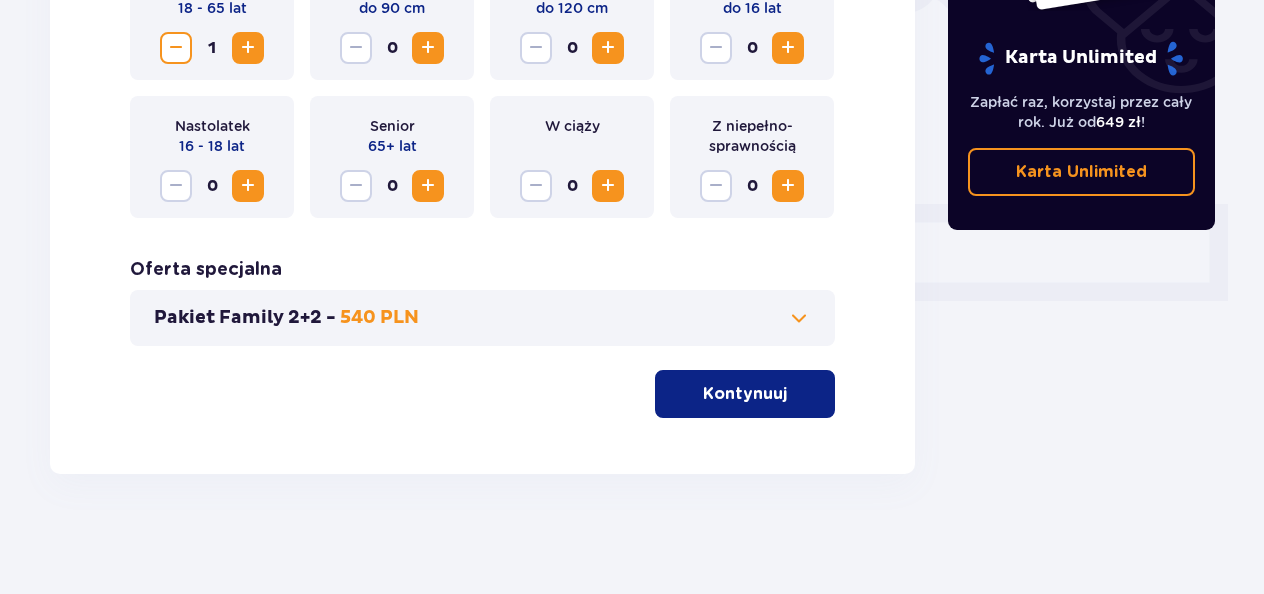 click at bounding box center [791, 394] 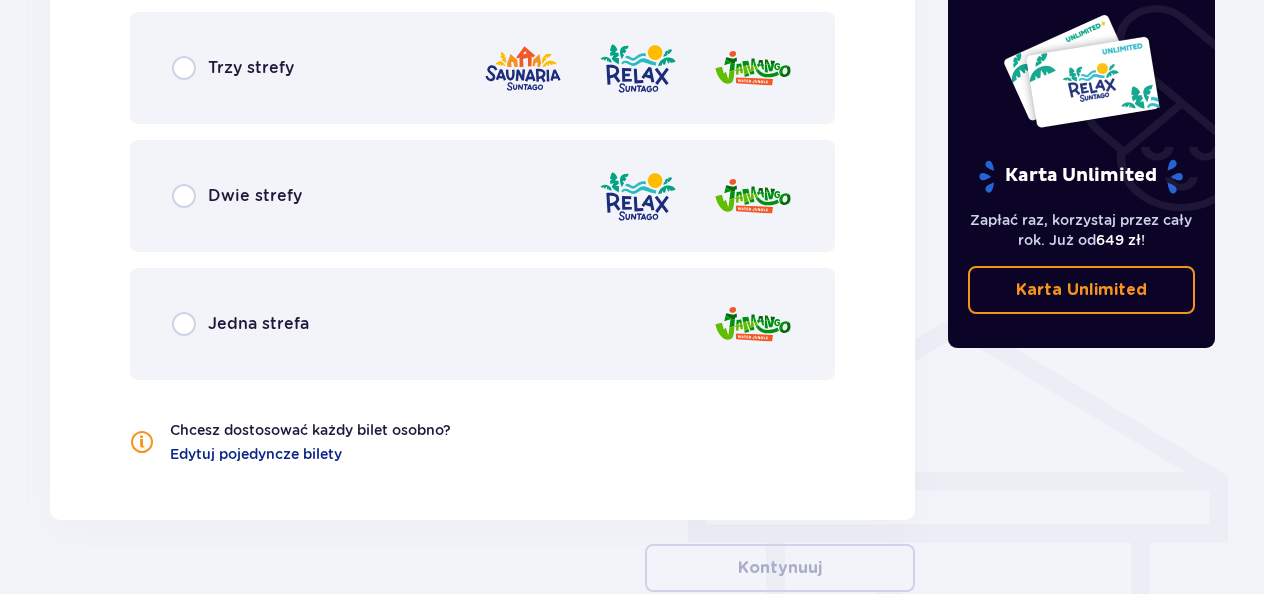 click on "Dwie strefy" at bounding box center (255, 196) 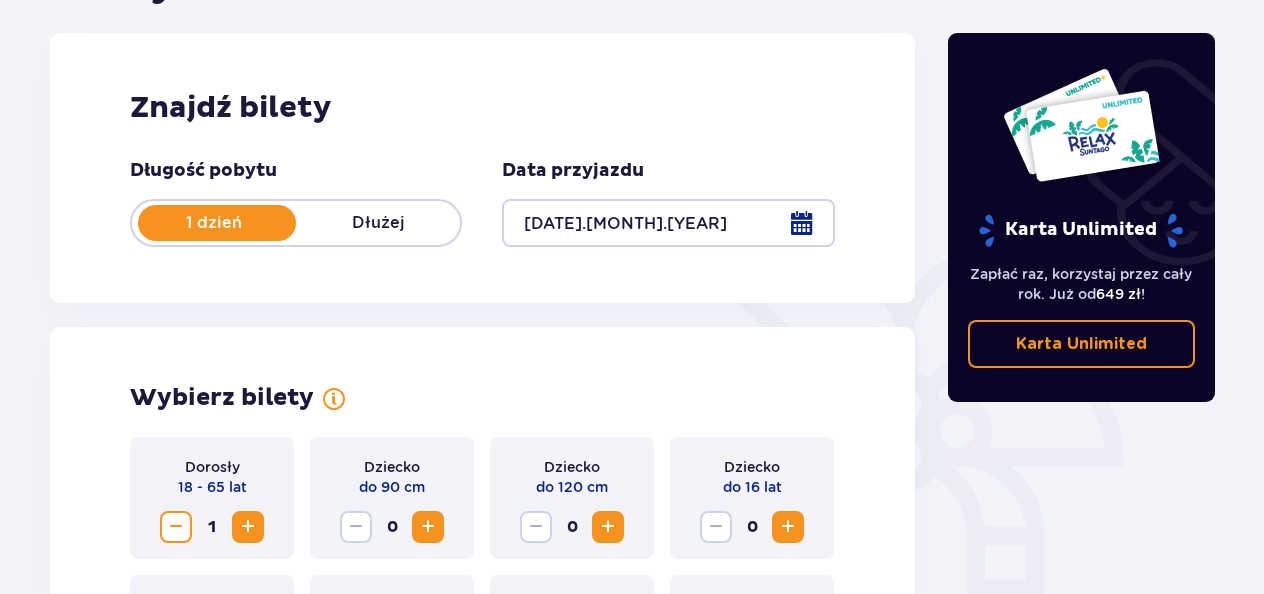 scroll, scrollTop: 0, scrollLeft: 0, axis: both 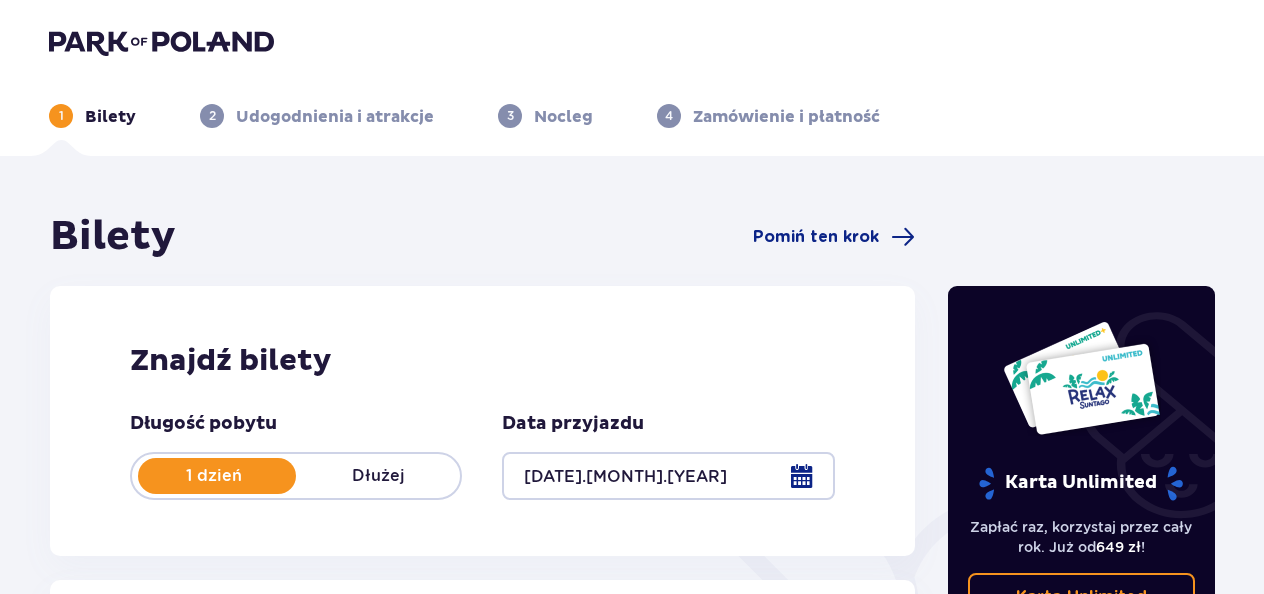 click at bounding box center (161, 42) 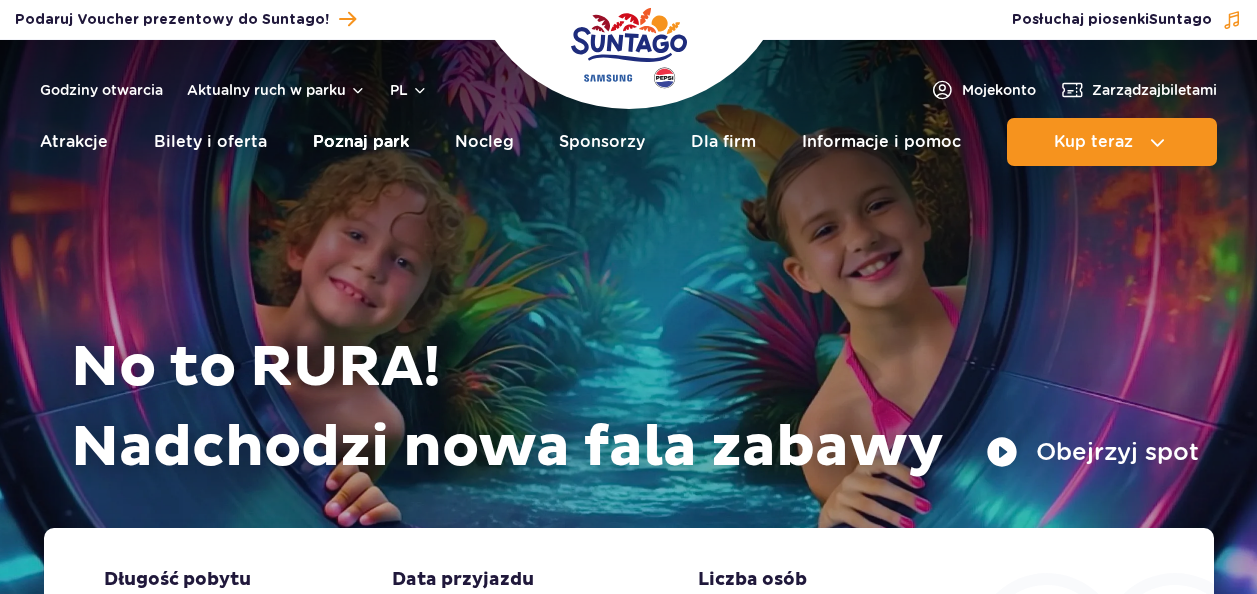scroll, scrollTop: 0, scrollLeft: 0, axis: both 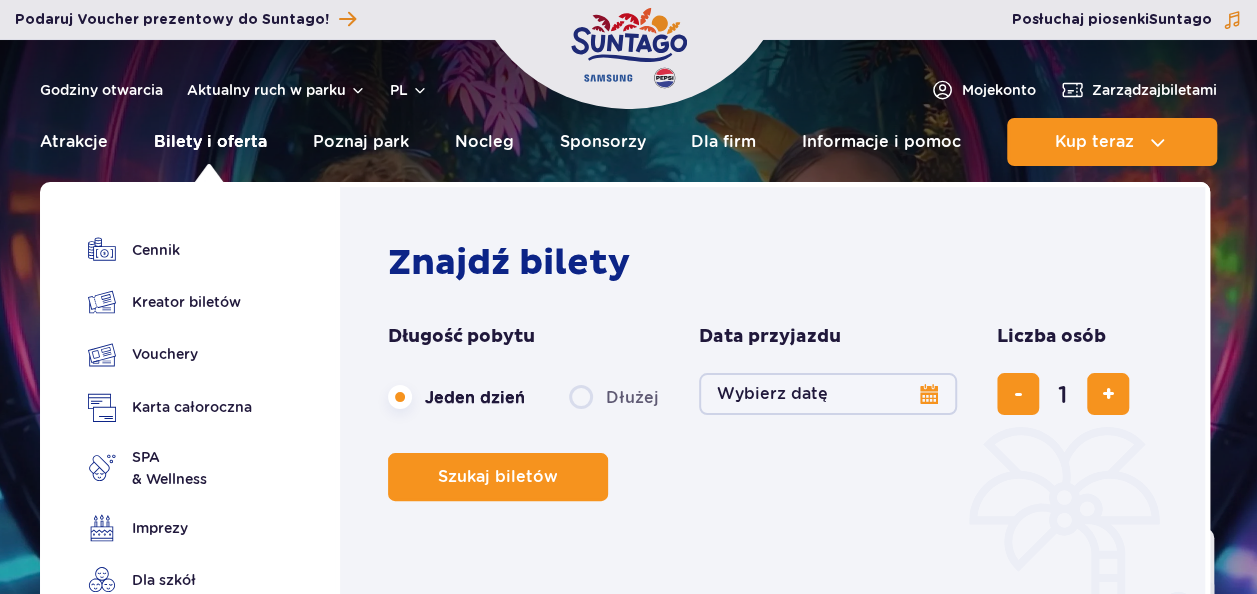 click on "Bilety i oferta" at bounding box center [210, 142] 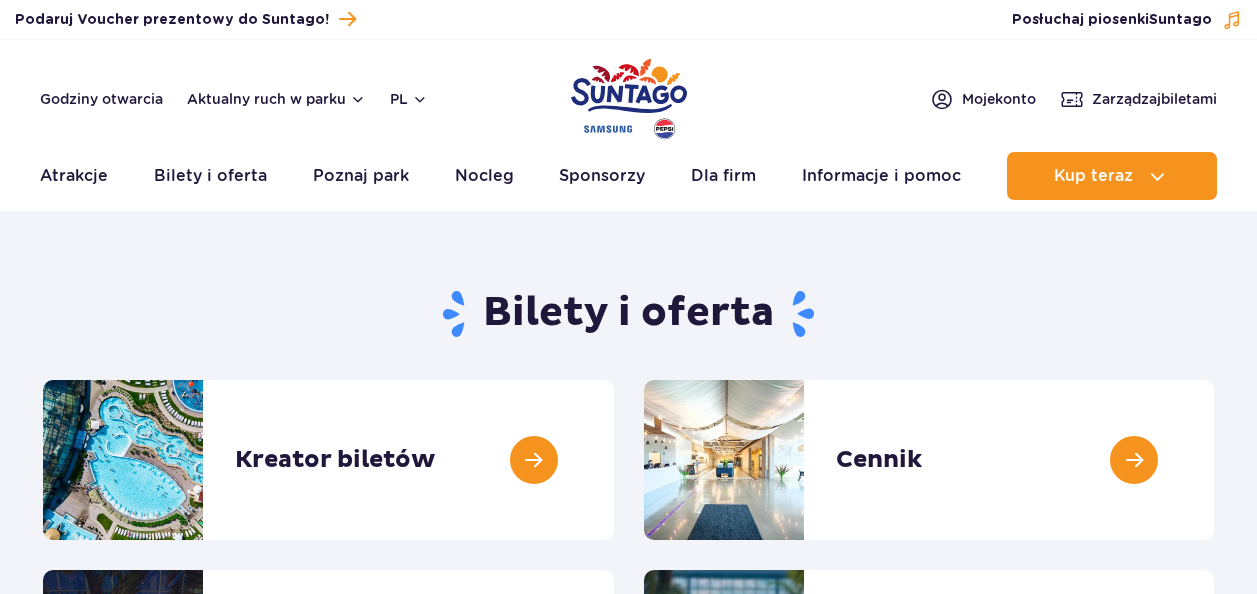 scroll, scrollTop: 0, scrollLeft: 0, axis: both 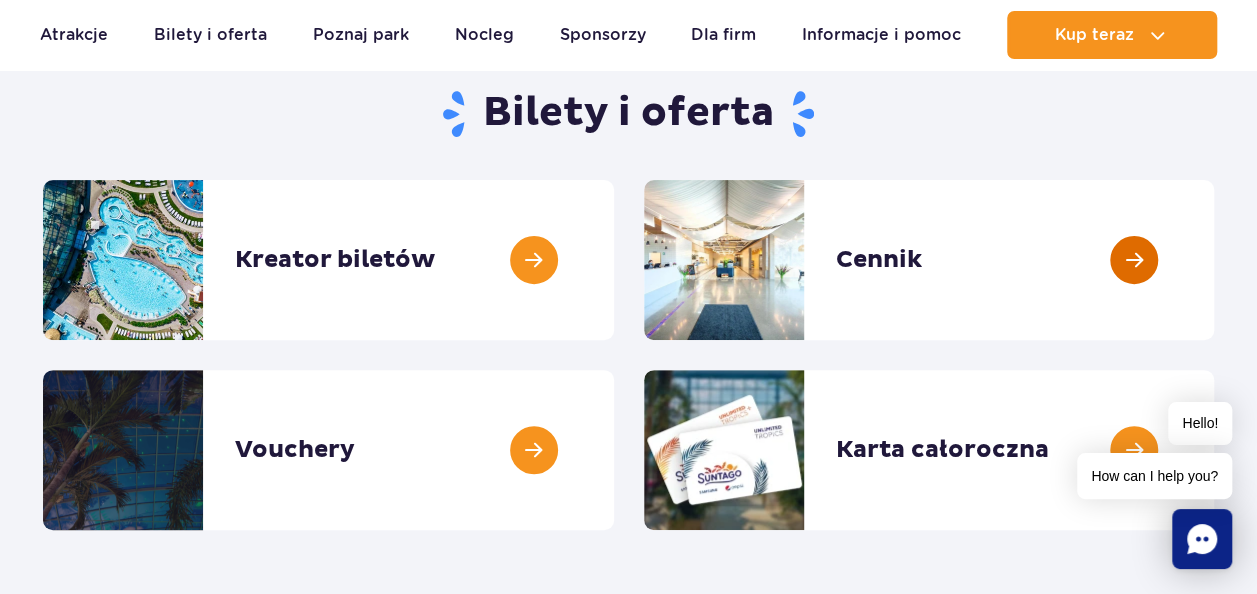 click at bounding box center (1214, 260) 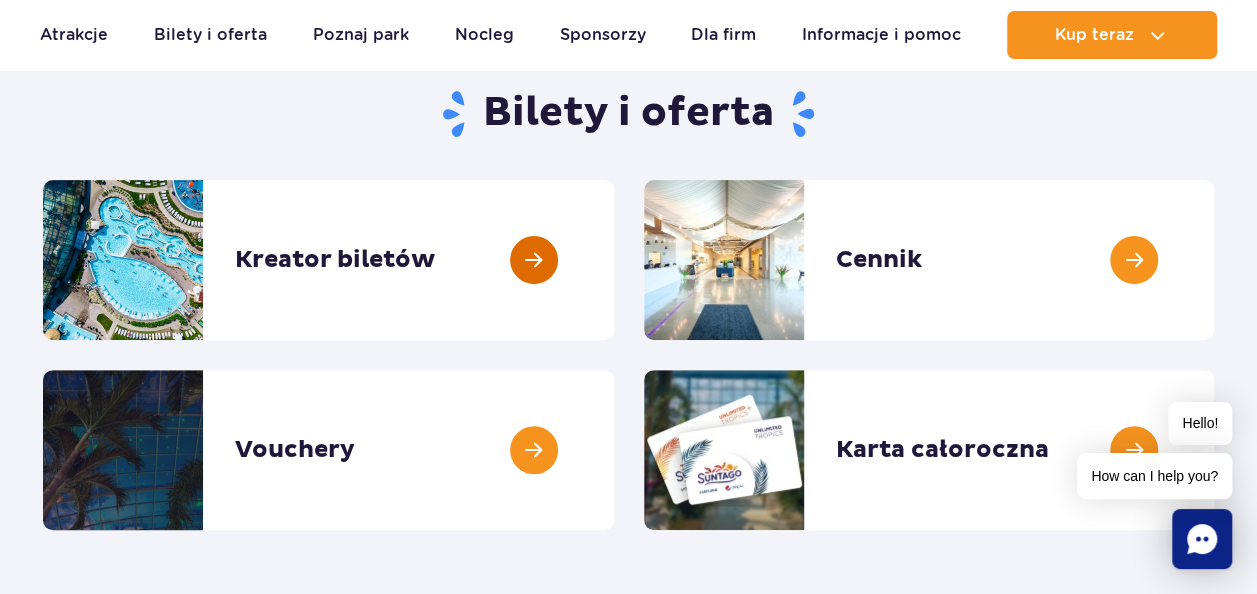 click at bounding box center (614, 260) 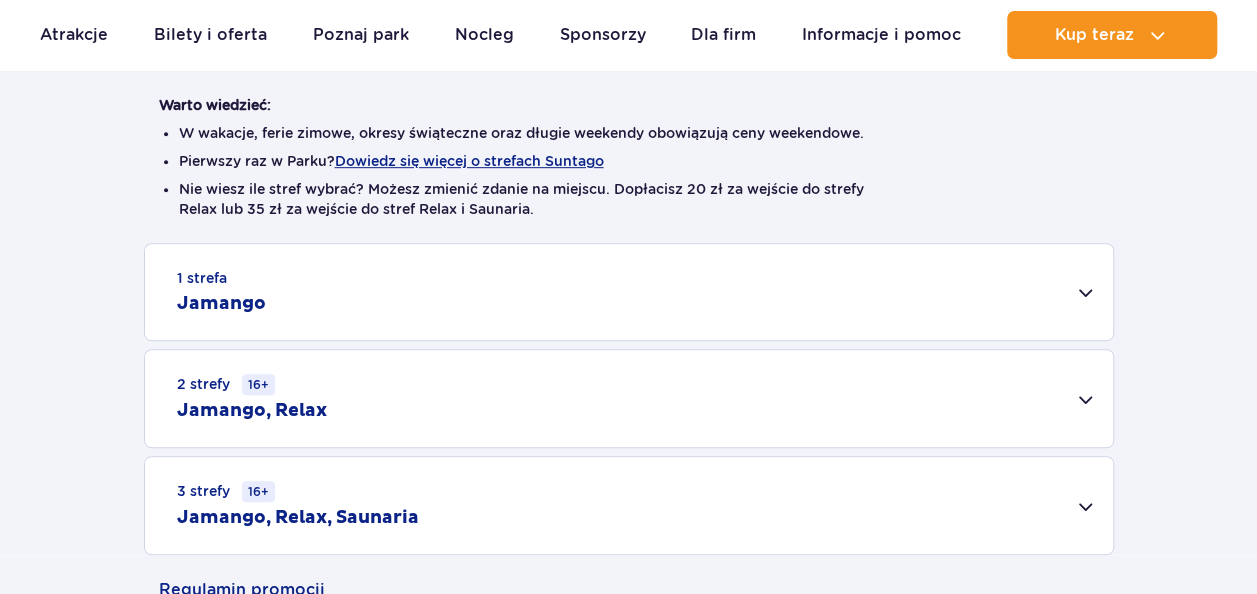 scroll, scrollTop: 500, scrollLeft: 0, axis: vertical 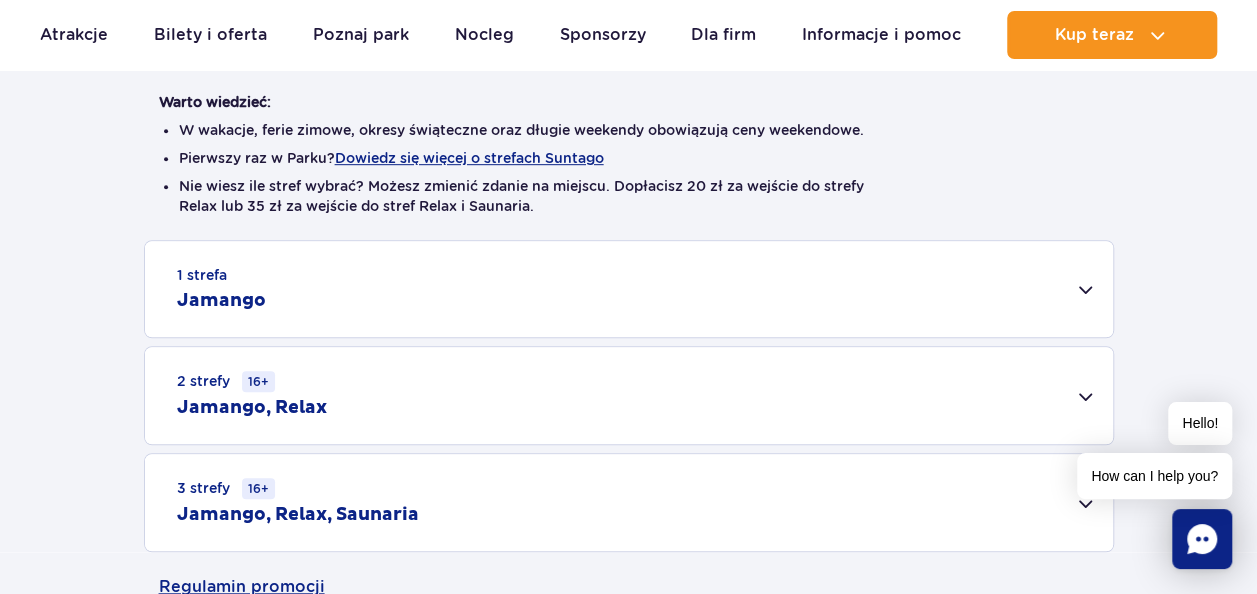 drag, startPoint x: 471, startPoint y: 394, endPoint x: 453, endPoint y: 328, distance: 68.41052 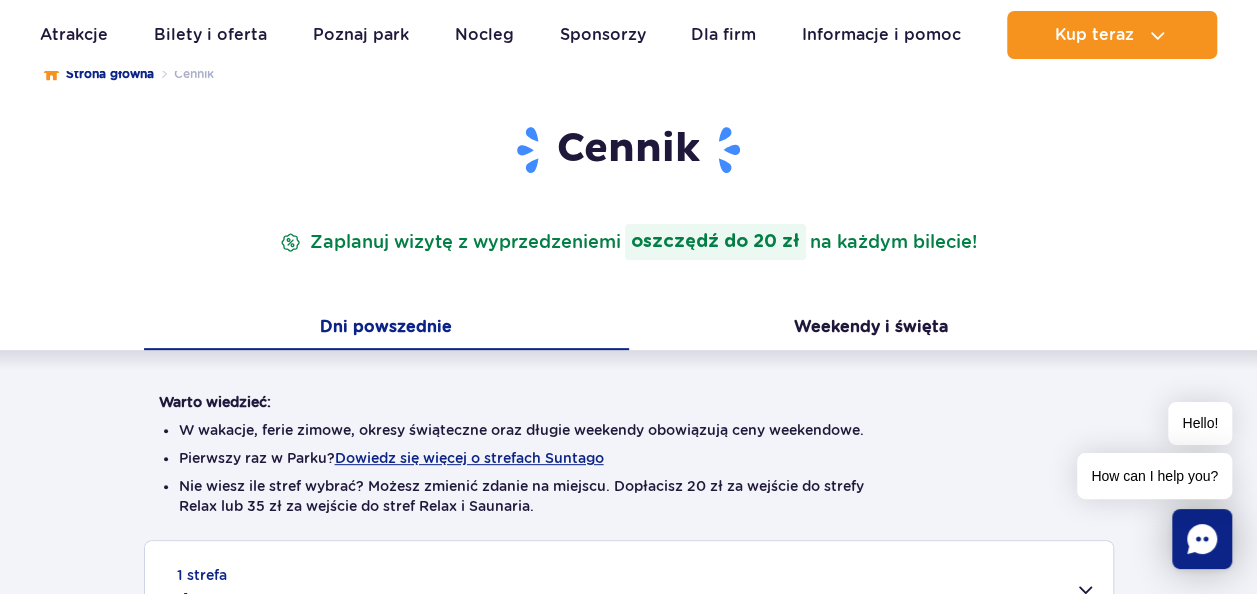 scroll, scrollTop: 0, scrollLeft: 0, axis: both 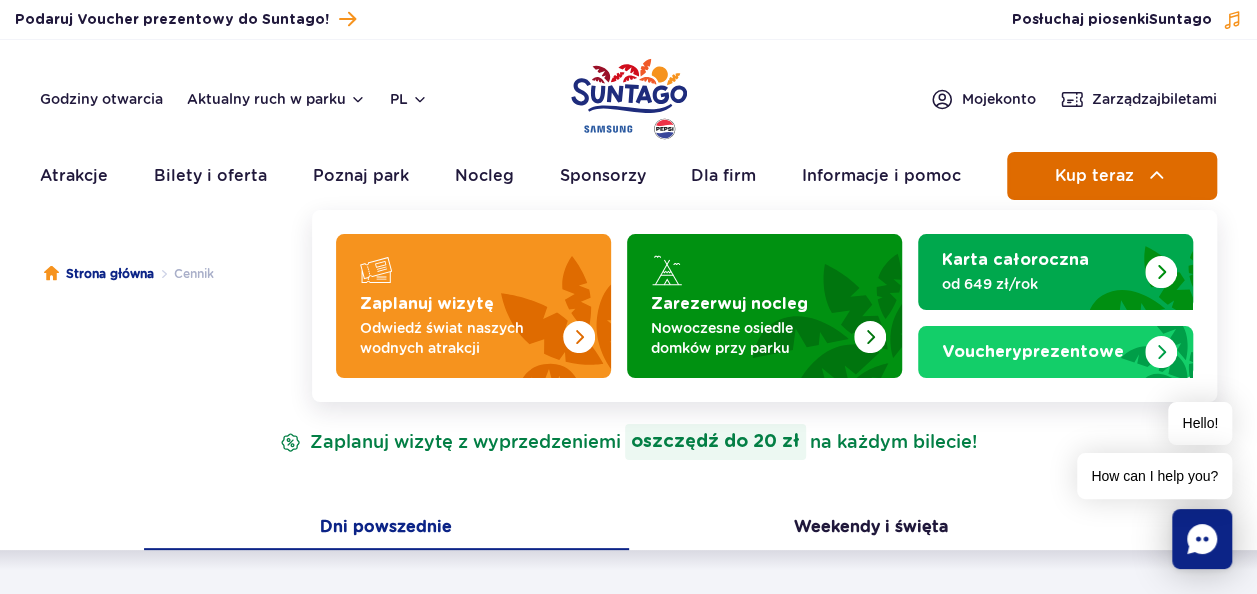 click on "Kup teraz" at bounding box center (1093, 176) 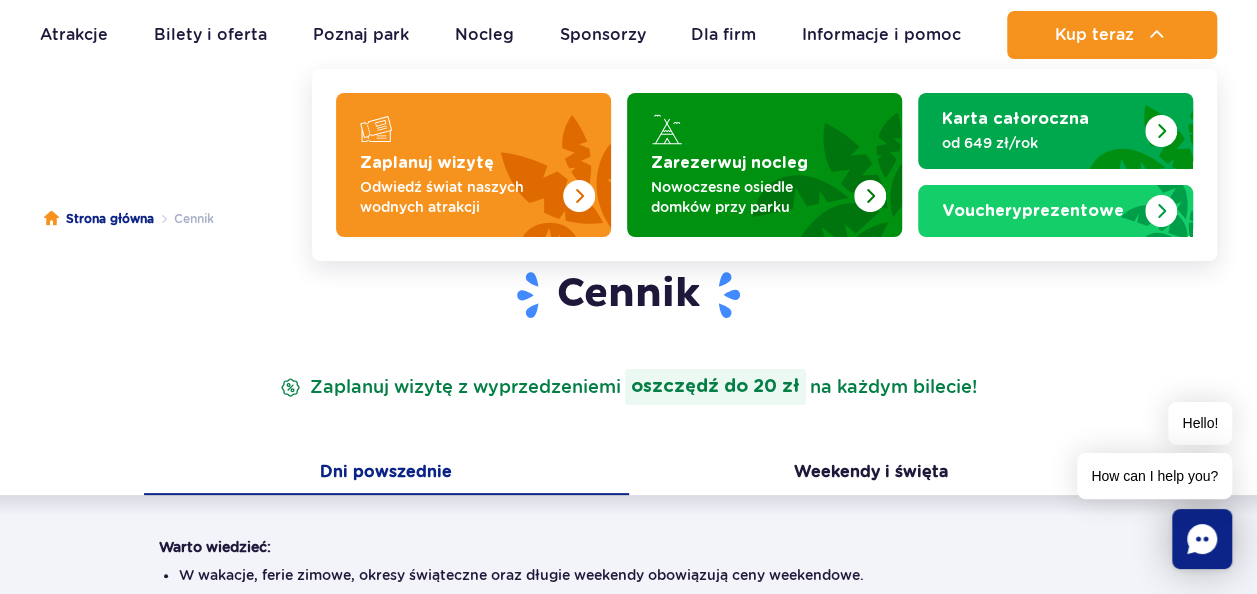 scroll, scrollTop: 300, scrollLeft: 0, axis: vertical 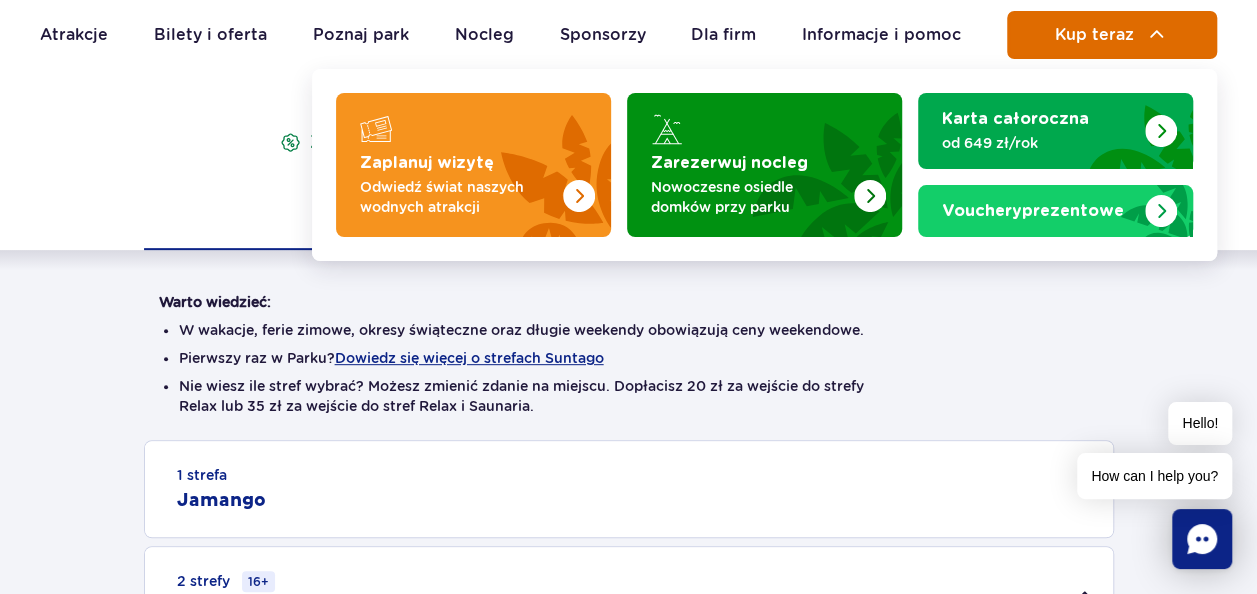 click on "Kup teraz" at bounding box center [1093, 35] 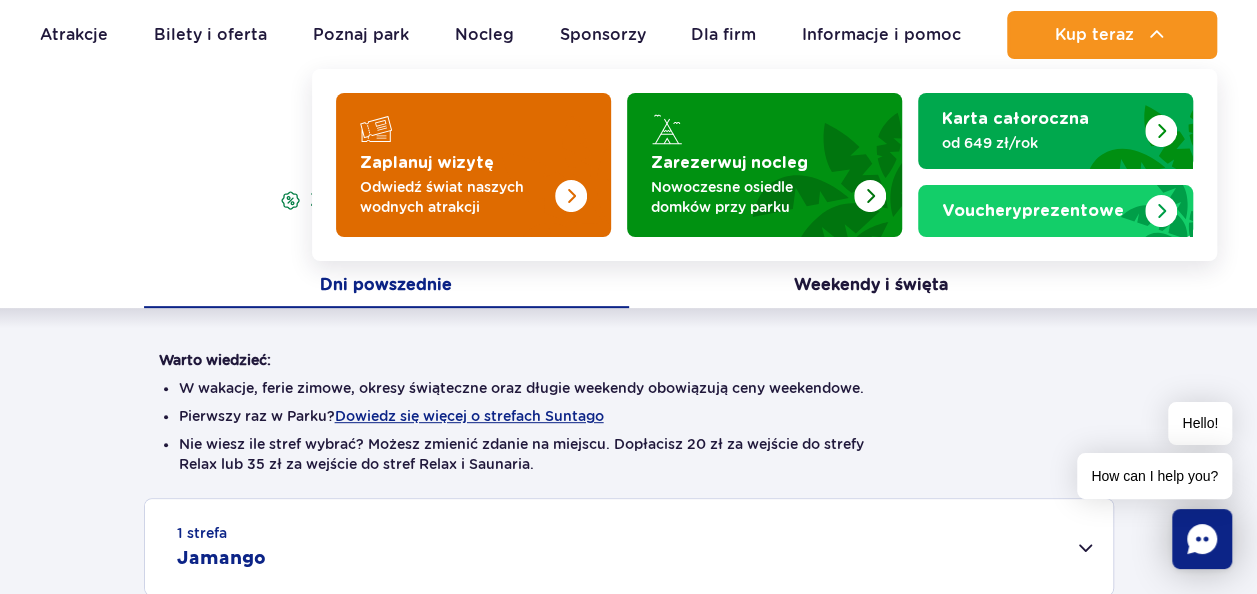 scroll, scrollTop: 200, scrollLeft: 0, axis: vertical 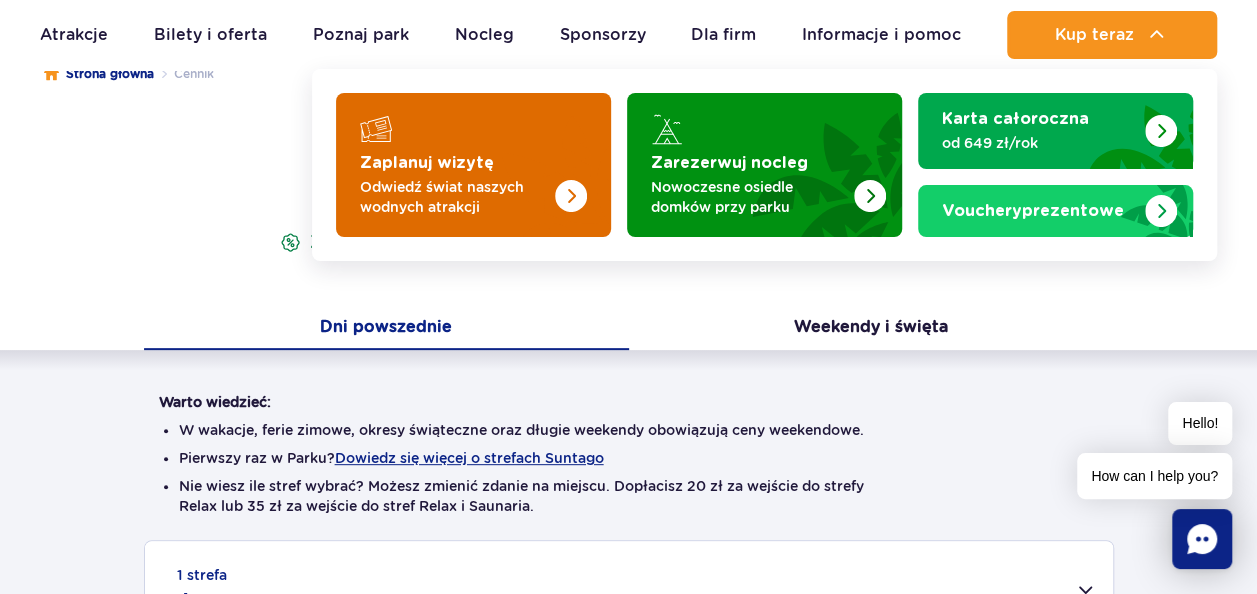 click on "Odwiedź świat naszych wodnych atrakcji" at bounding box center (457, 197) 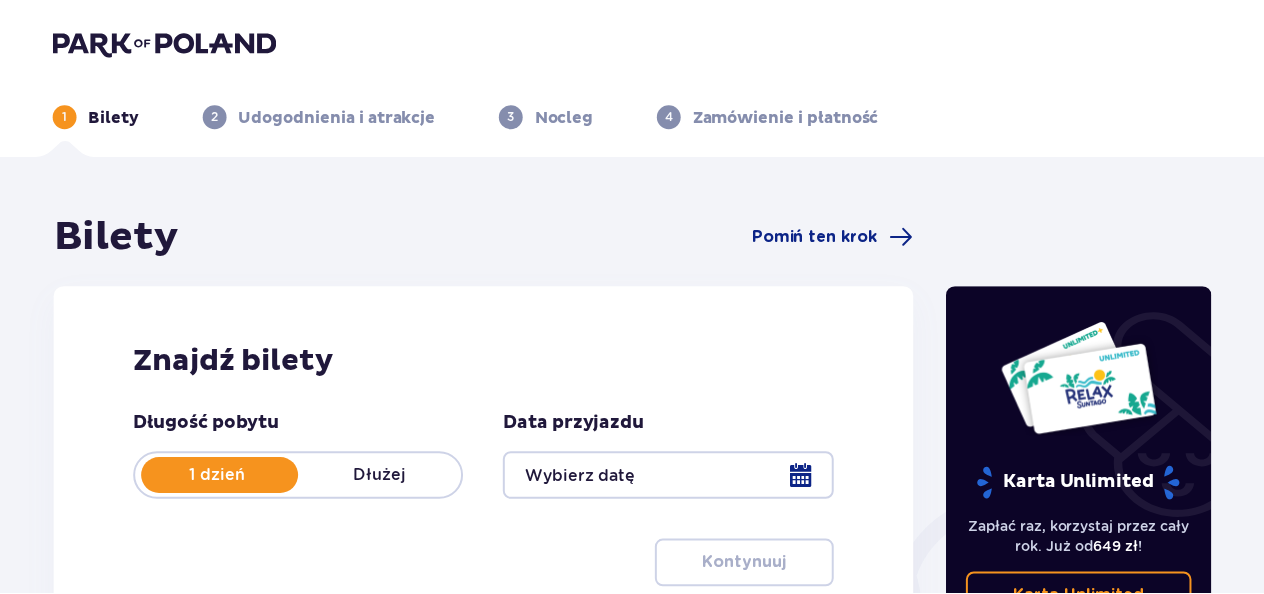 scroll, scrollTop: 0, scrollLeft: 0, axis: both 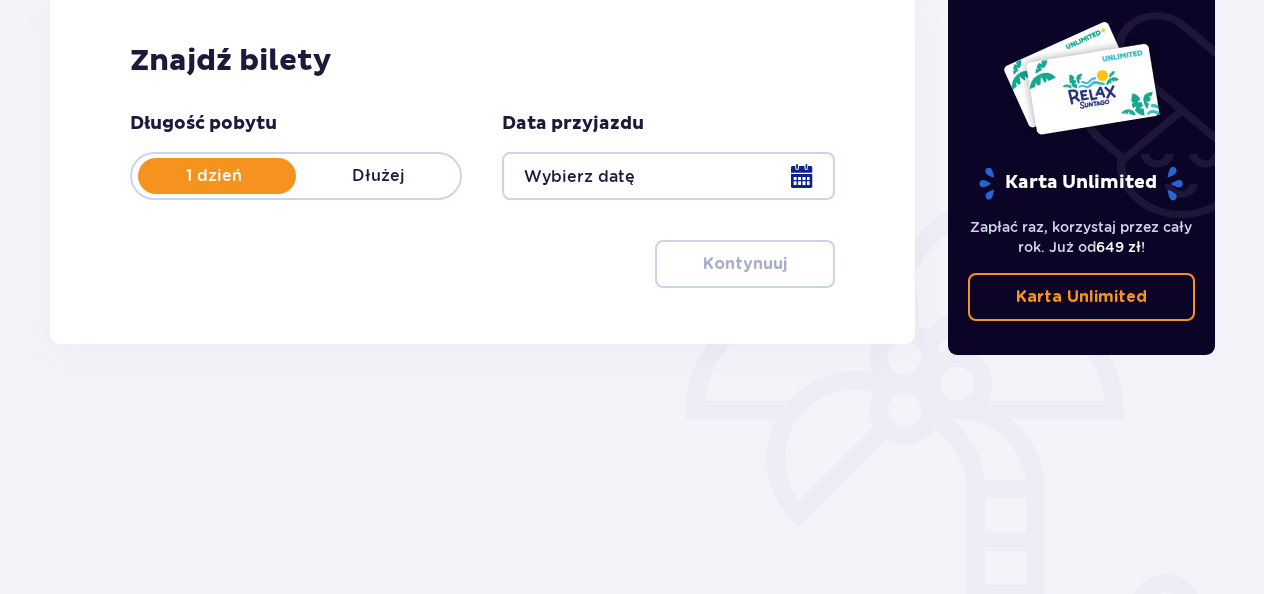 click at bounding box center [668, 176] 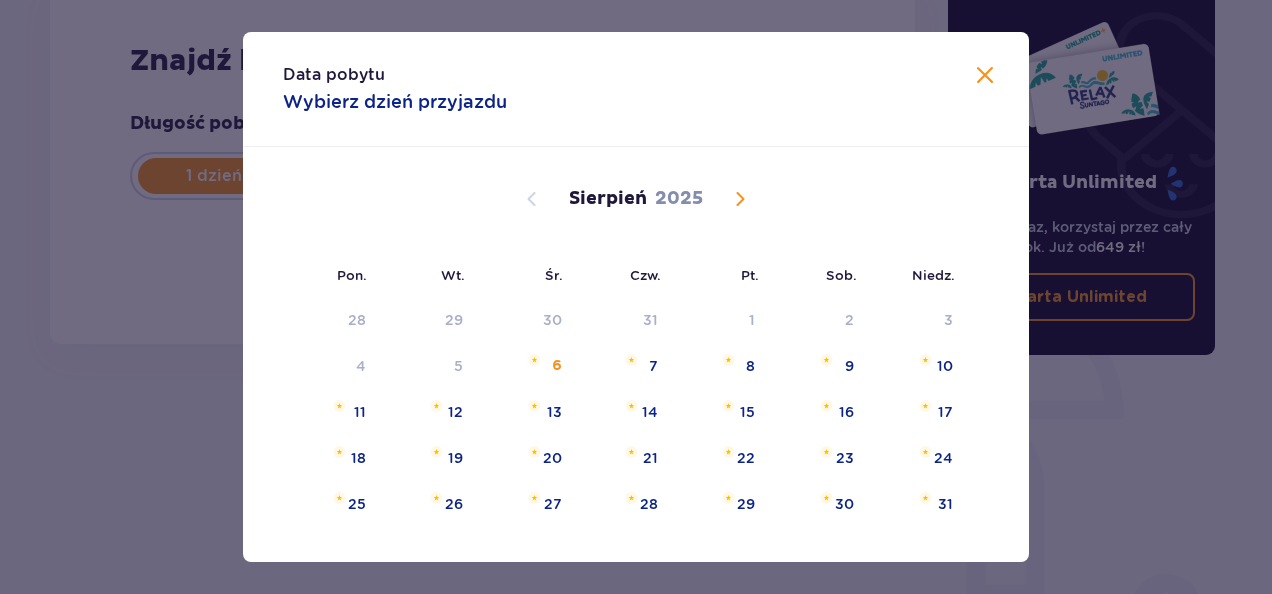 click on "[MONTH] [YEAR]" at bounding box center [636, 222] 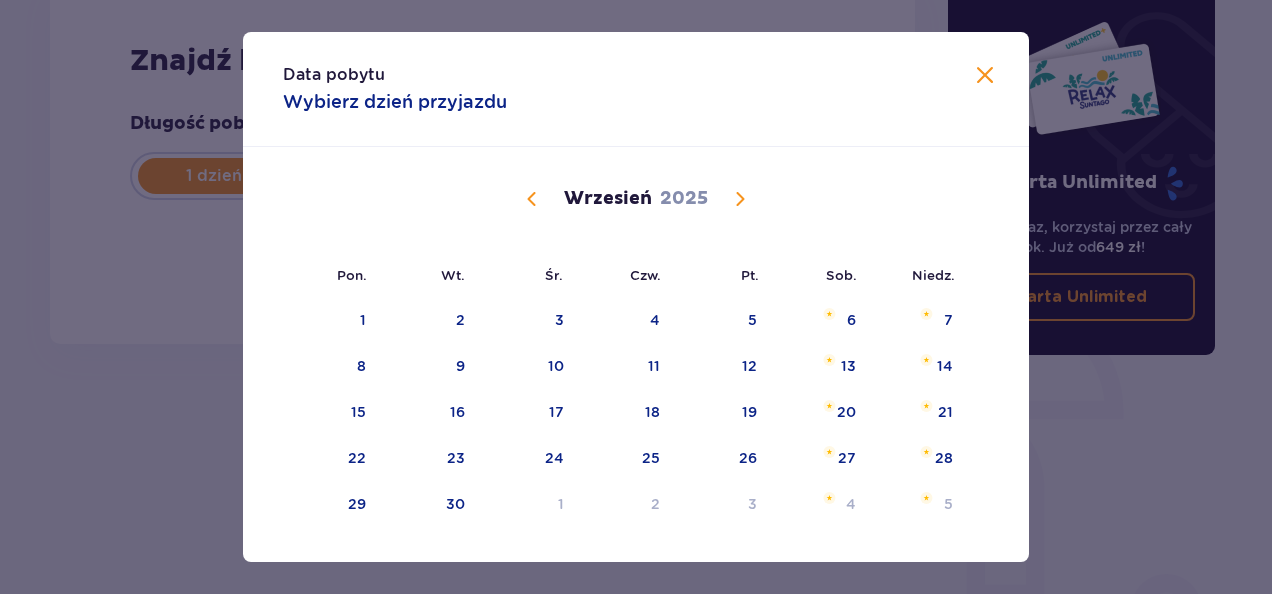 click at bounding box center [532, 199] 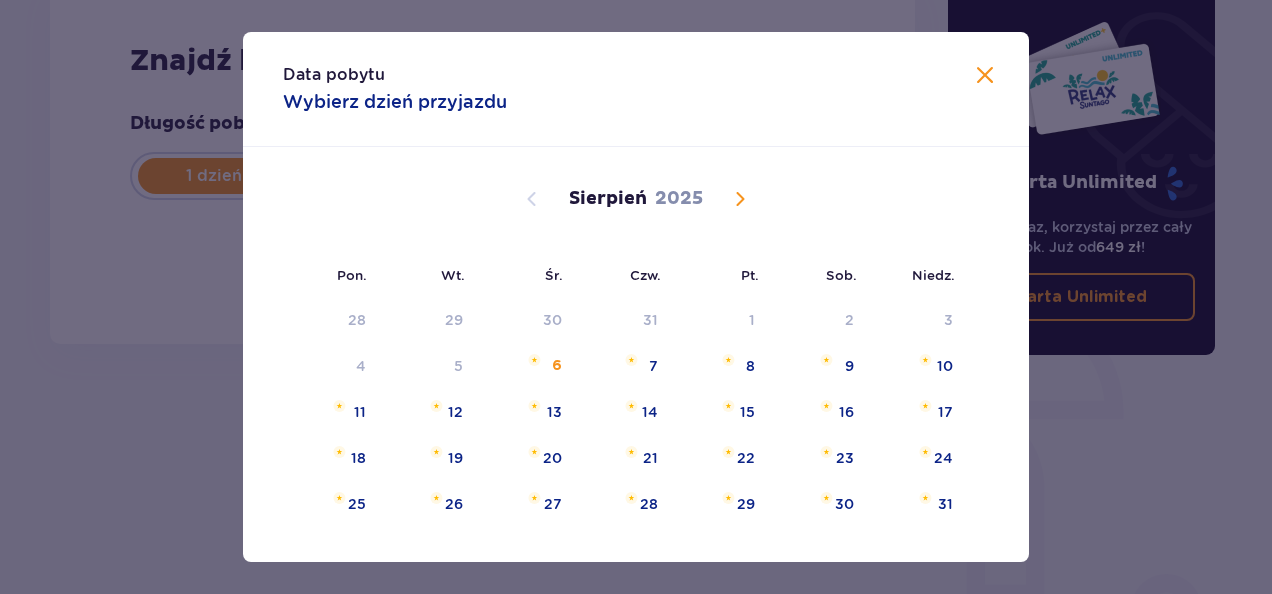 click at bounding box center (740, 199) 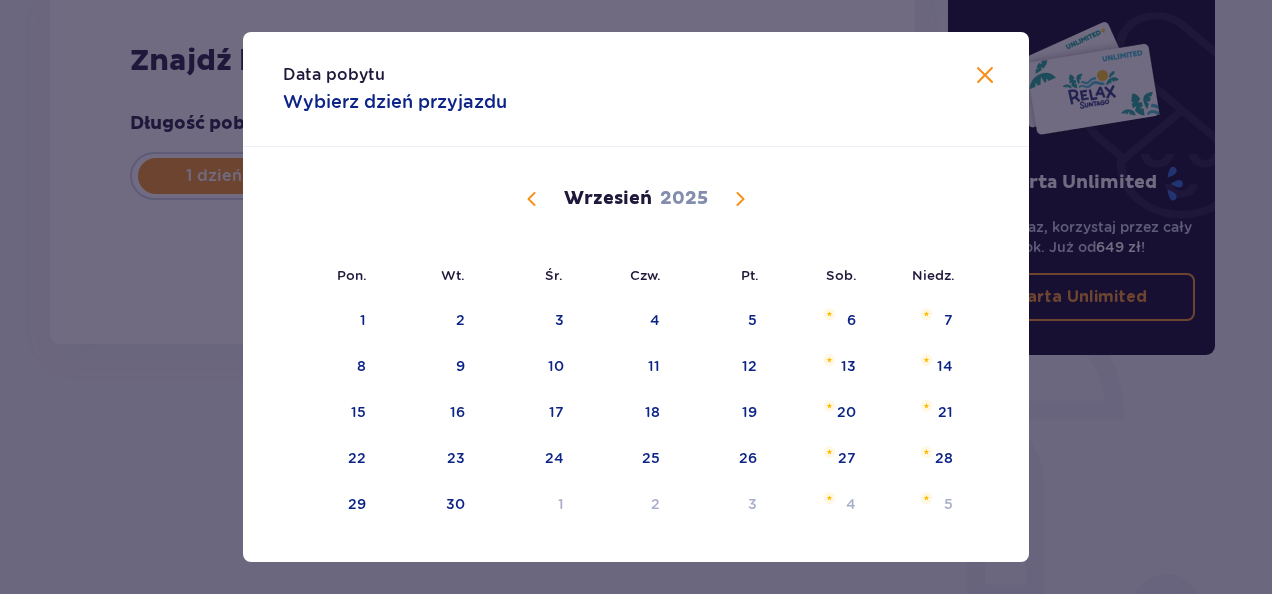 click at bounding box center (532, 199) 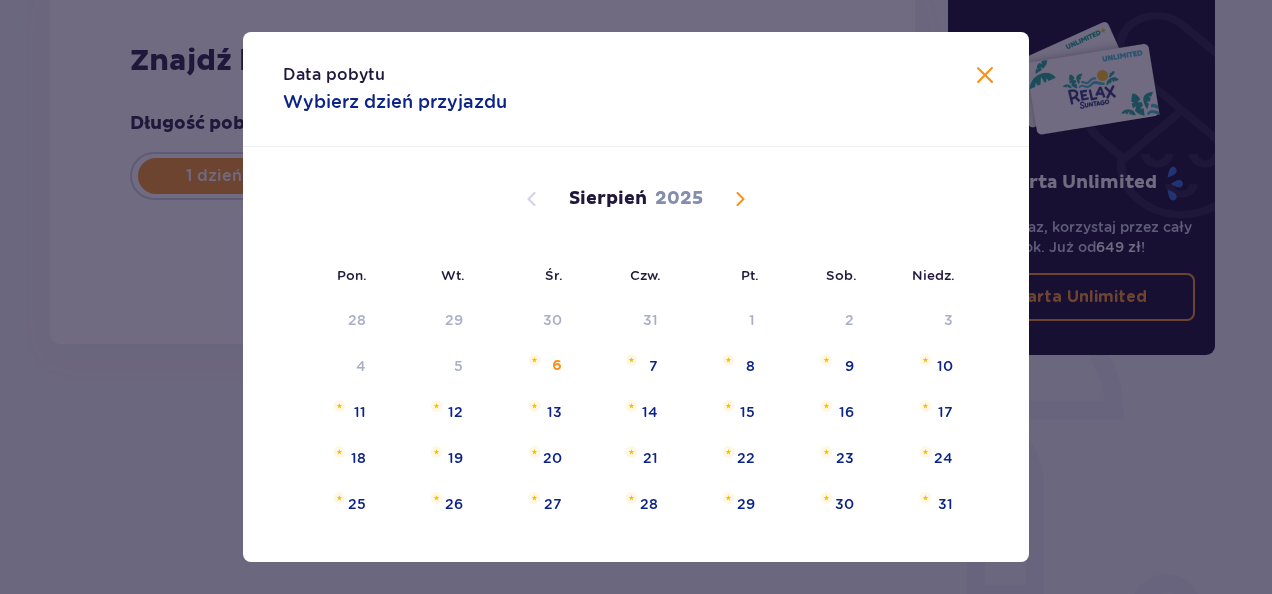 click at bounding box center (740, 199) 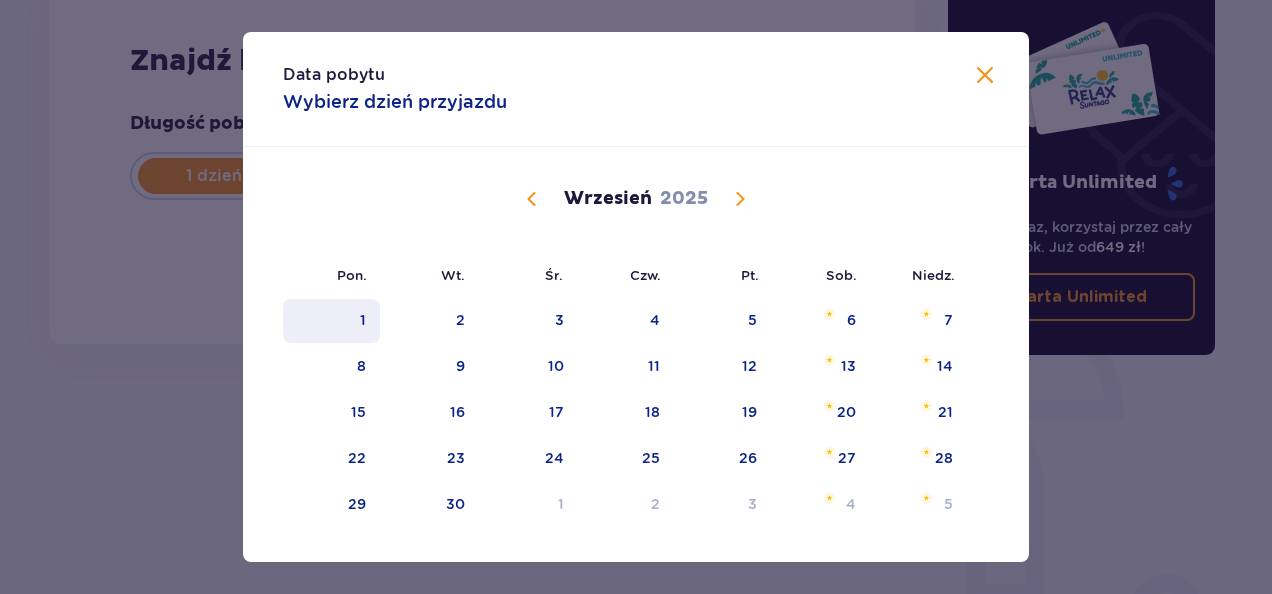 click on "1" at bounding box center (331, 321) 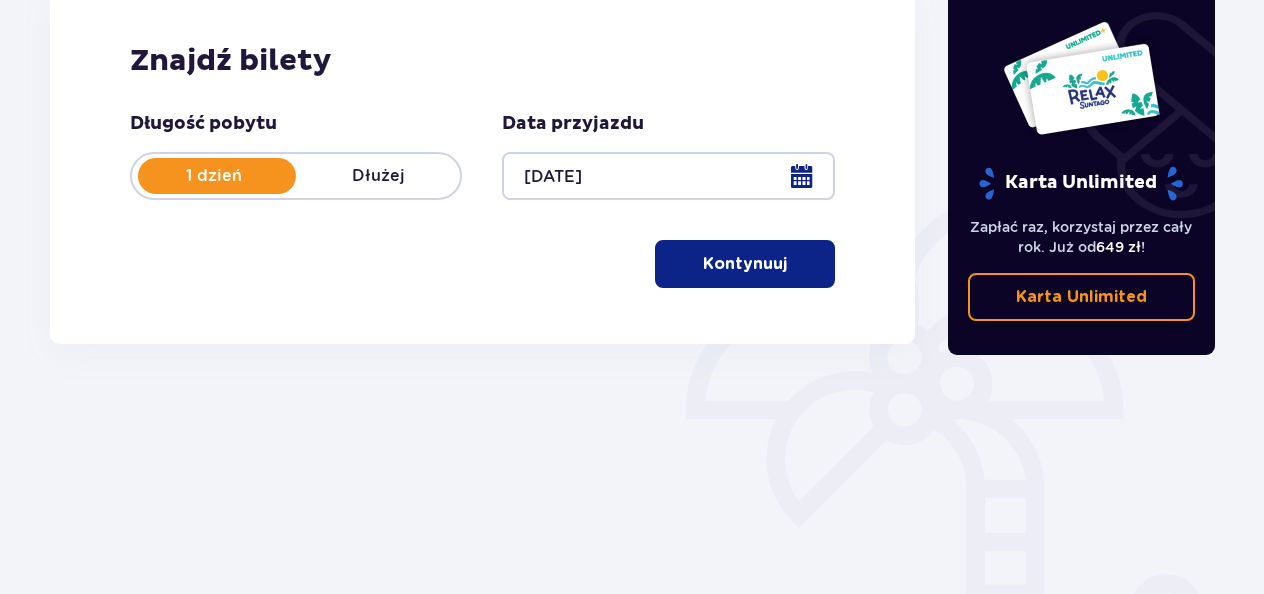 click on "Kontynuuj" at bounding box center [745, 264] 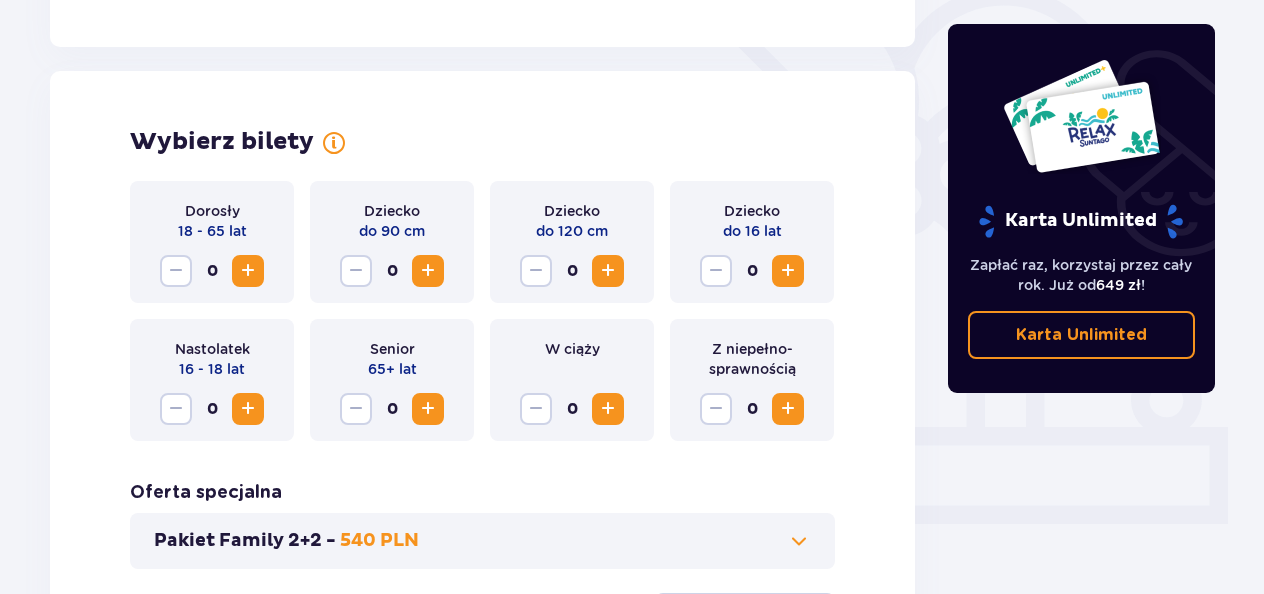 scroll, scrollTop: 556, scrollLeft: 0, axis: vertical 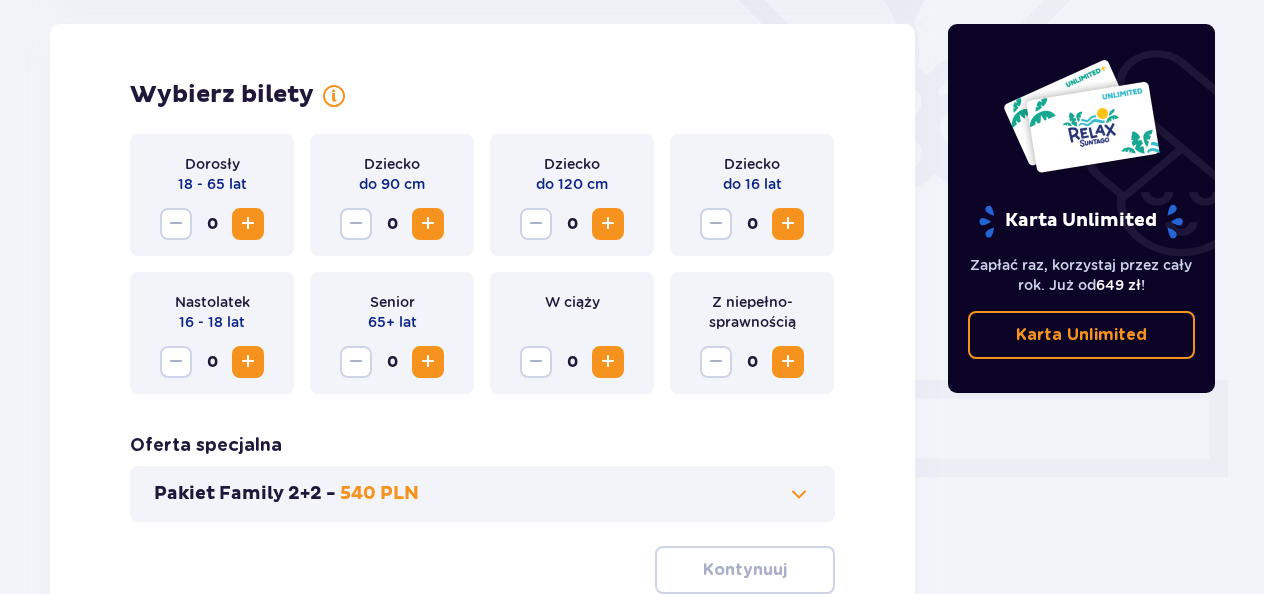click at bounding box center [248, 224] 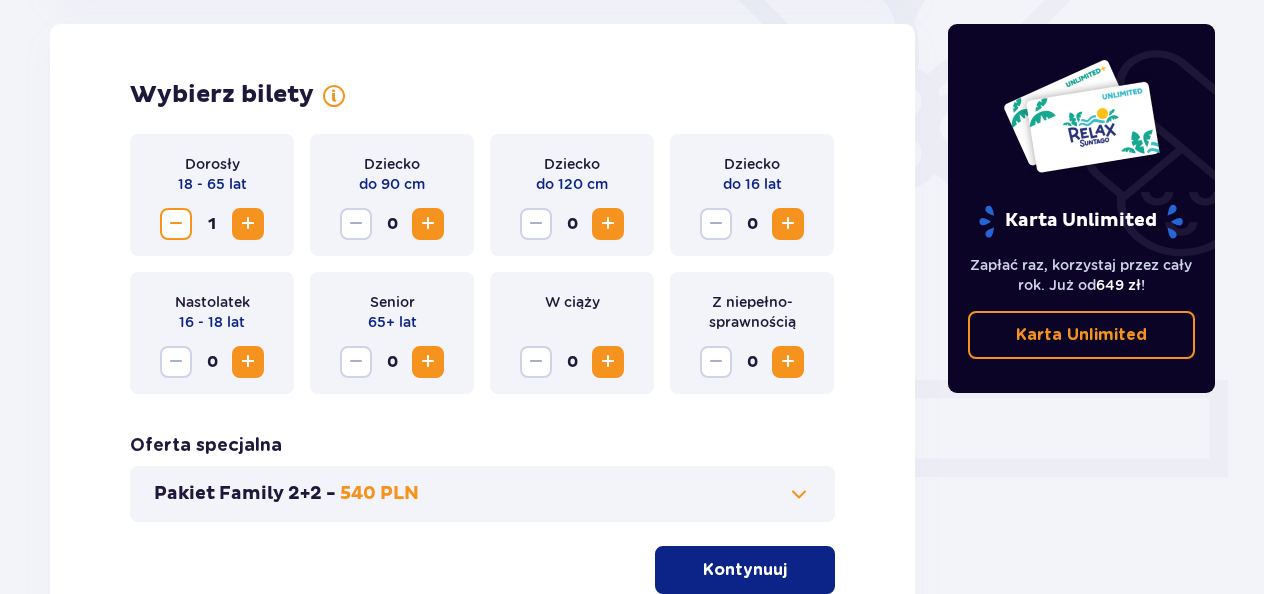 click at bounding box center [248, 224] 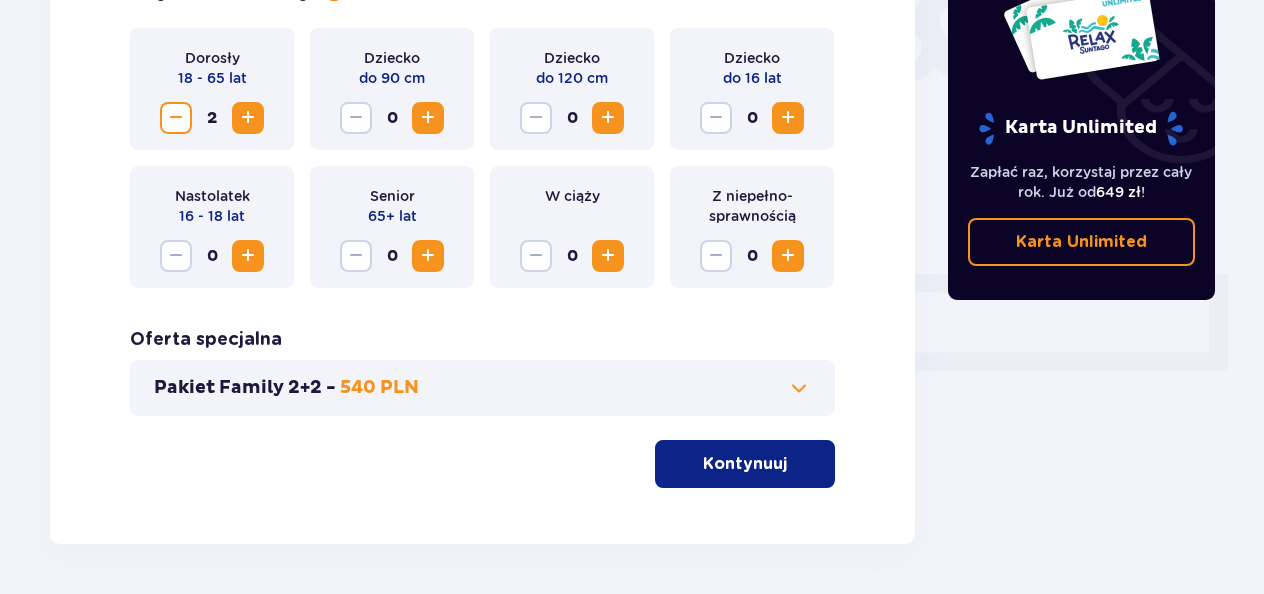 scroll, scrollTop: 732, scrollLeft: 0, axis: vertical 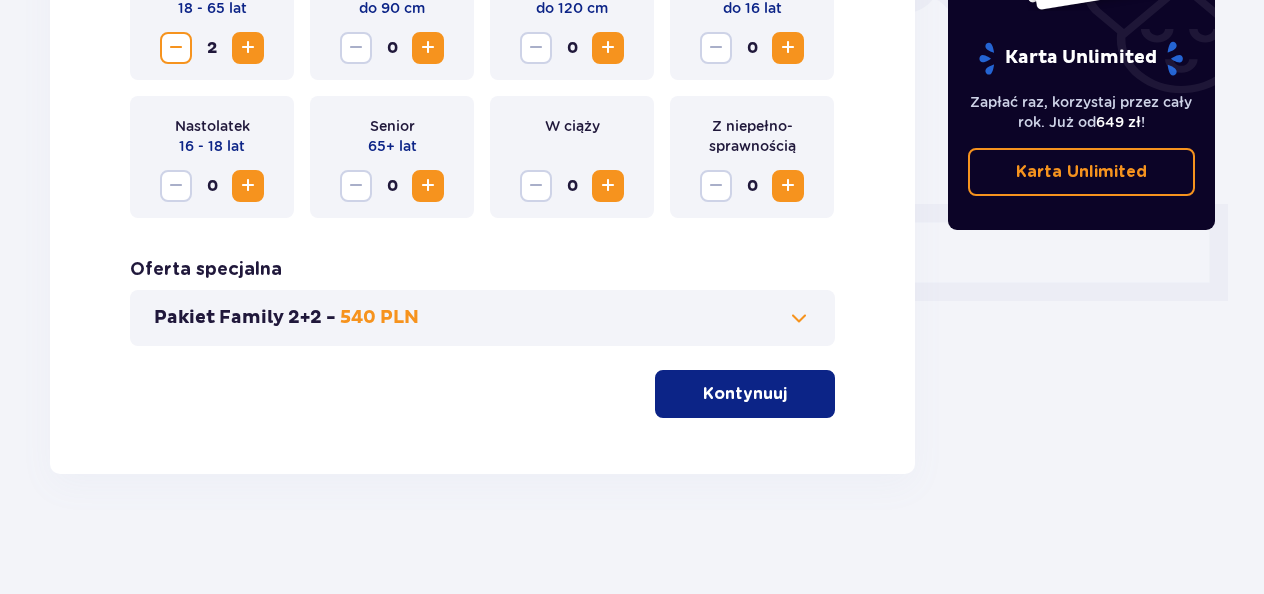 click on "Kontynuuj" at bounding box center [745, 394] 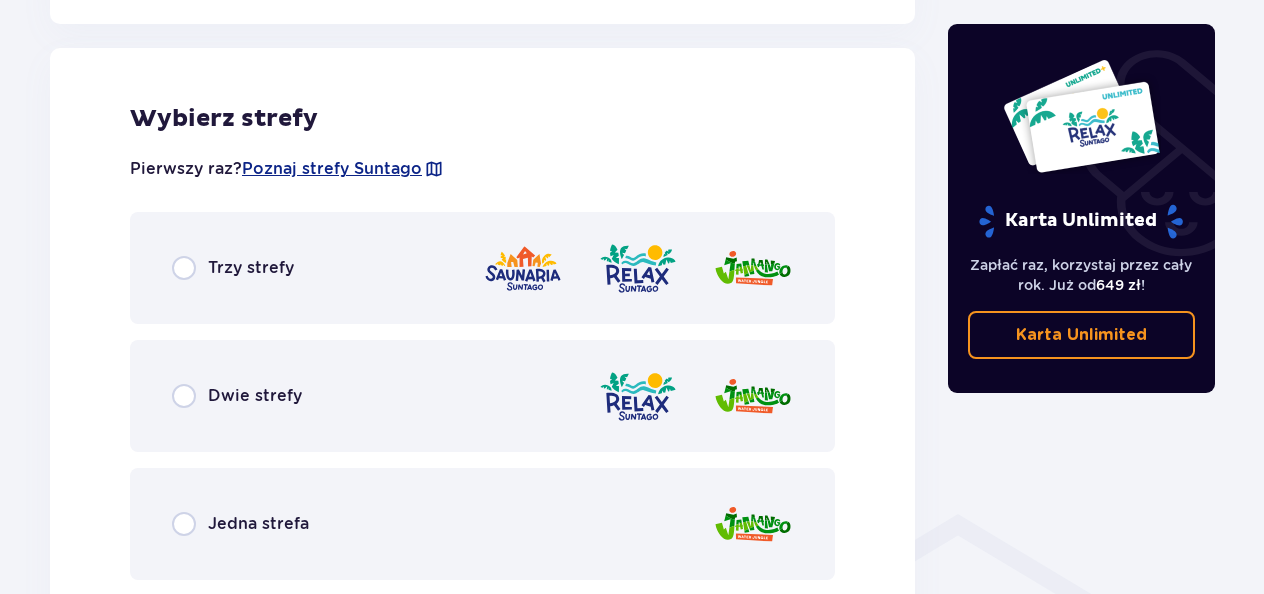 click on "Dwie strefy" at bounding box center (482, 396) 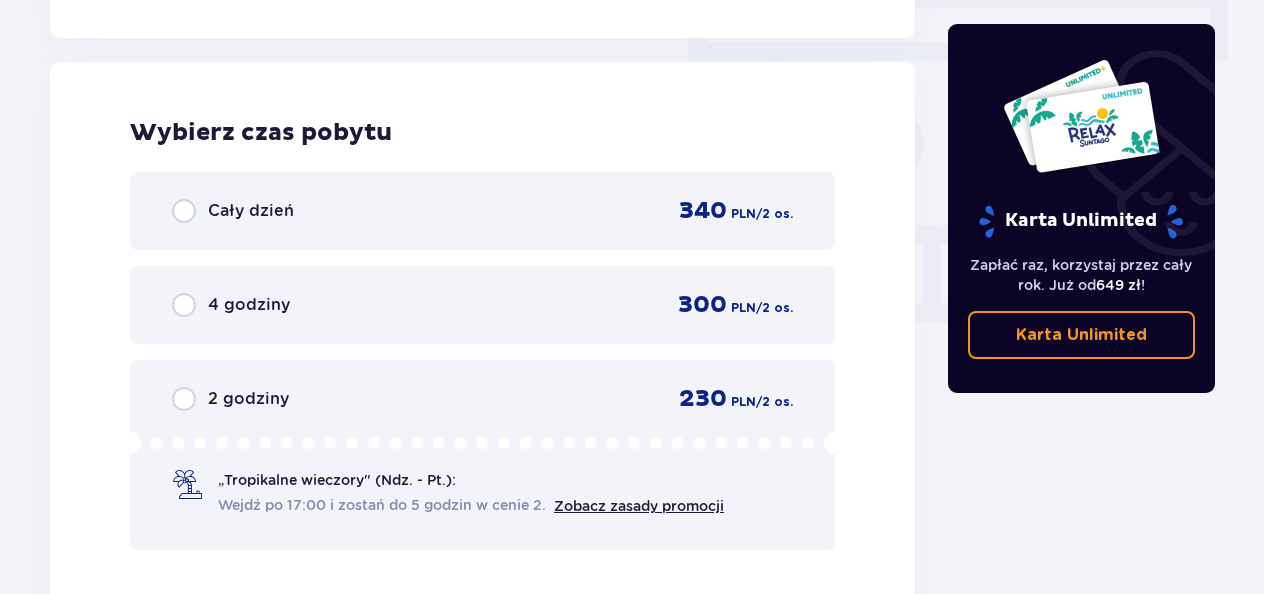 scroll, scrollTop: 1806, scrollLeft: 0, axis: vertical 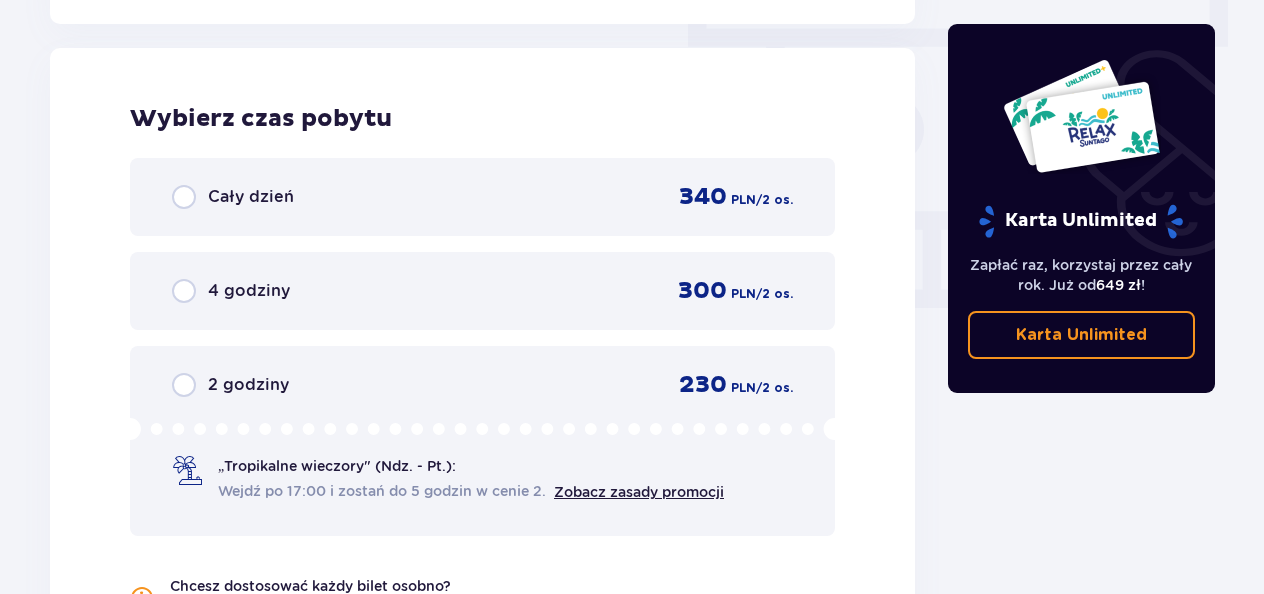 click on "Cały dzień" at bounding box center (251, 197) 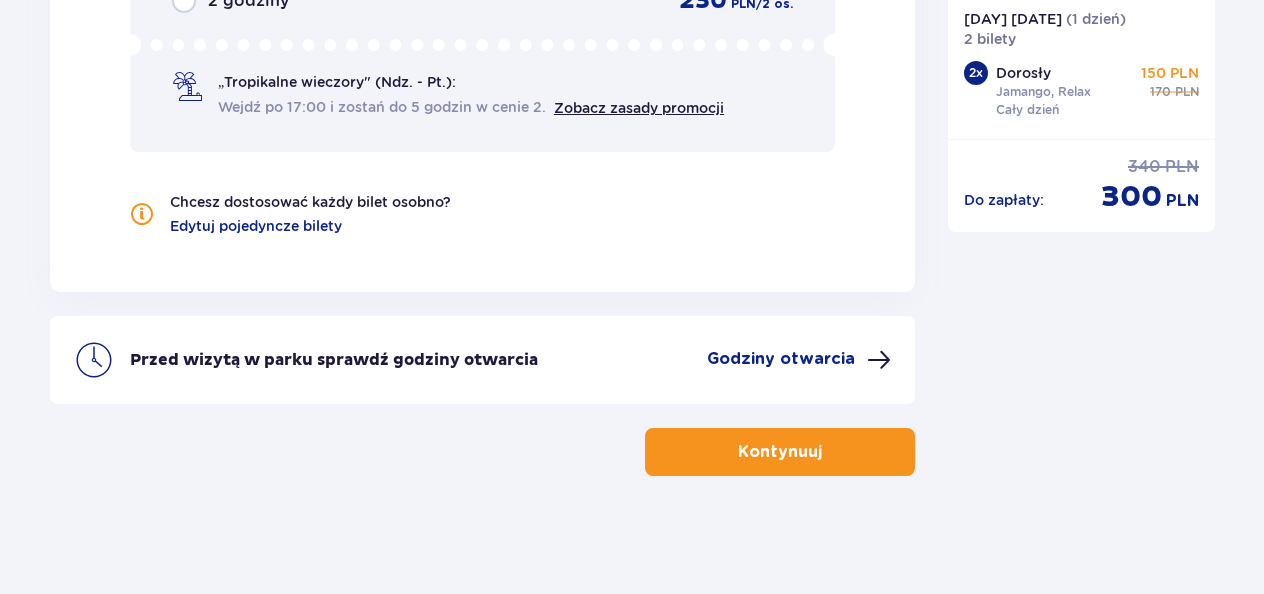scroll, scrollTop: 2192, scrollLeft: 0, axis: vertical 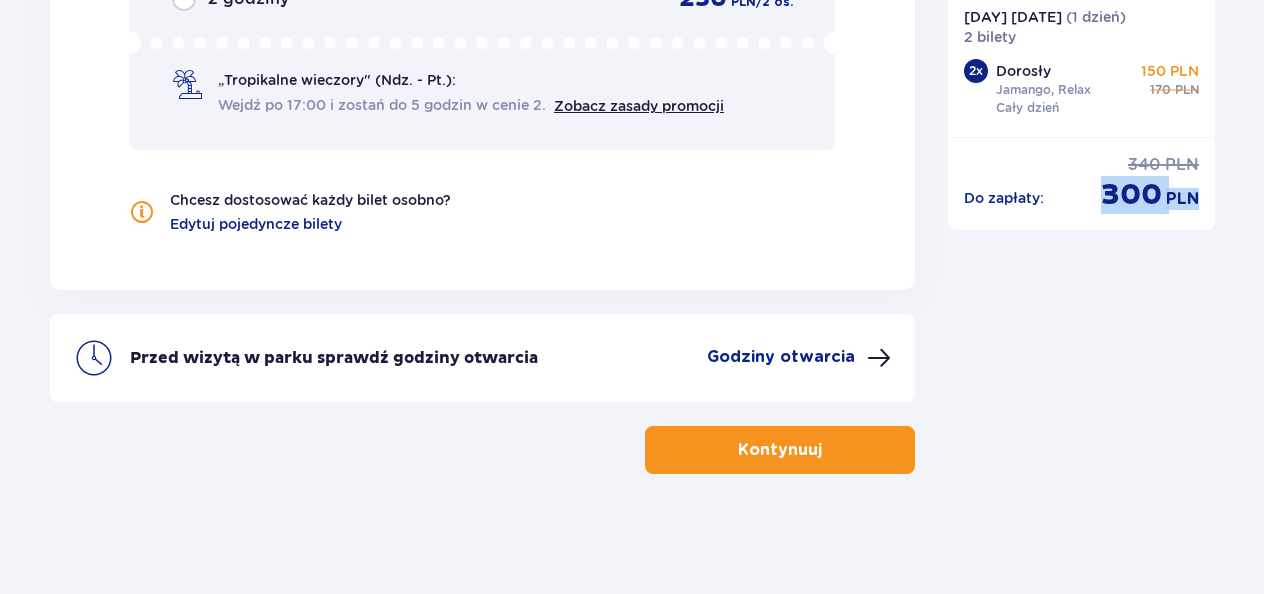 drag, startPoint x: 1106, startPoint y: 190, endPoint x: 1258, endPoint y: 194, distance: 152.05263 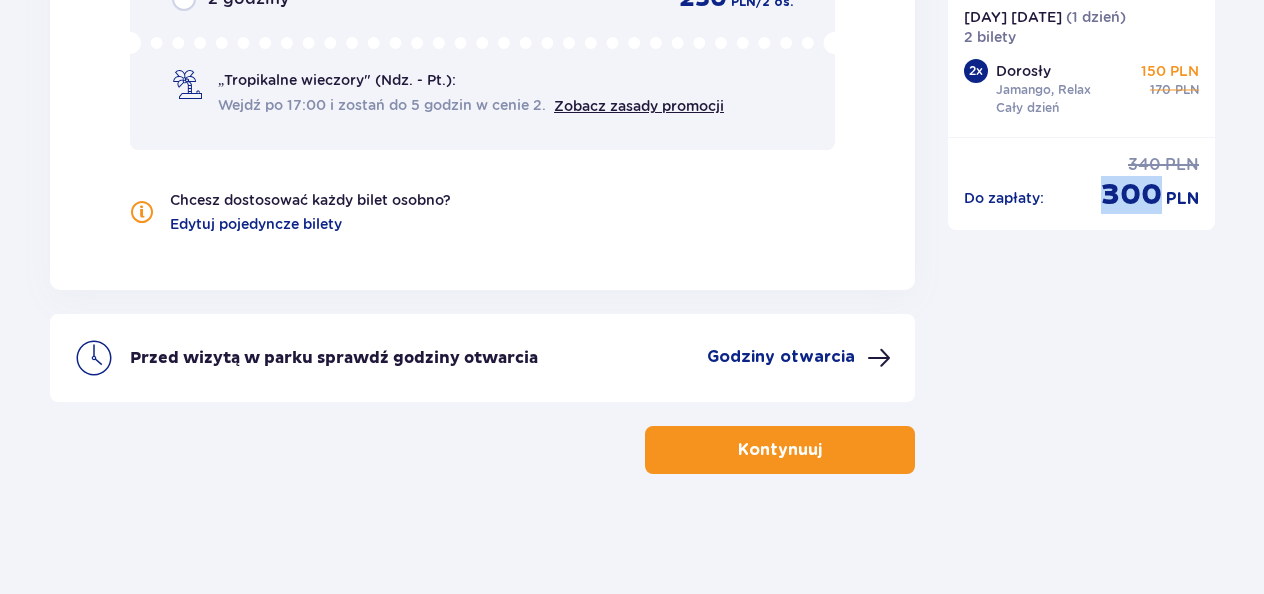 drag, startPoint x: 1258, startPoint y: 194, endPoint x: 1125, endPoint y: 318, distance: 181.83784 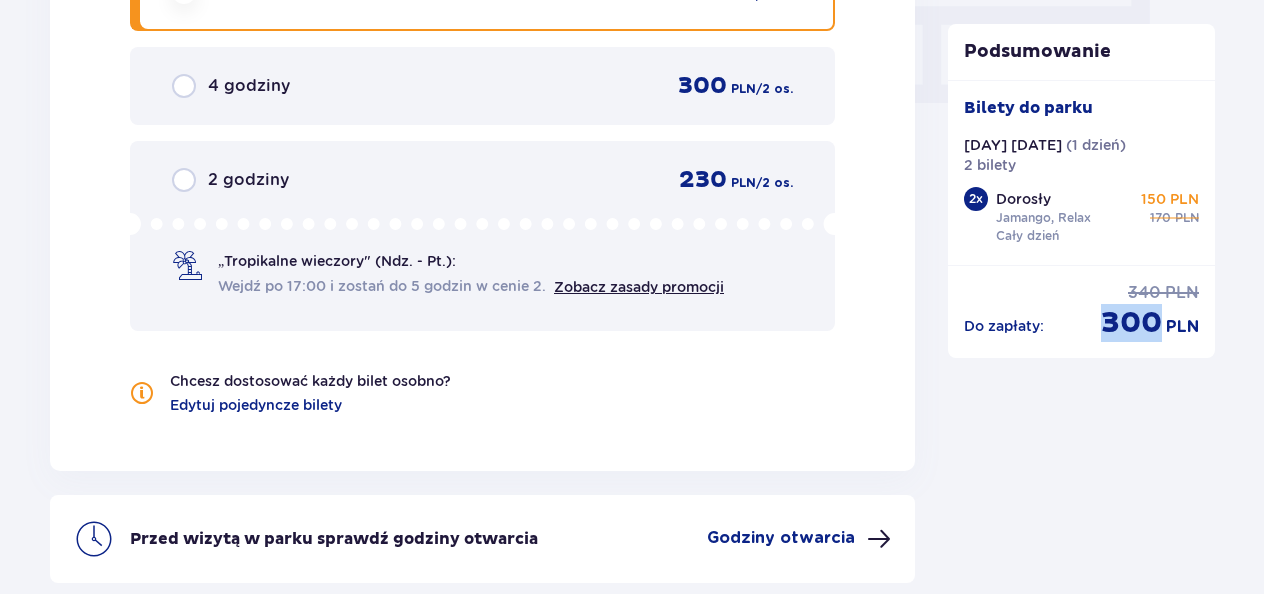 scroll, scrollTop: 1992, scrollLeft: 0, axis: vertical 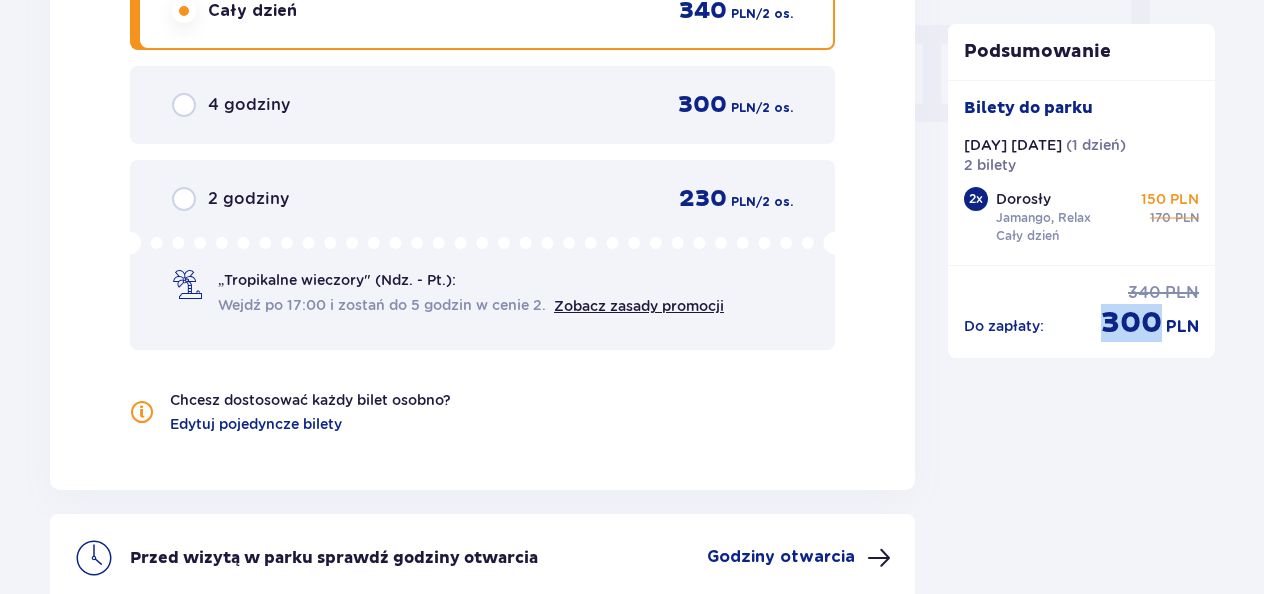 click on "Podsumowanie Bilety do parku [DAY] [DATE]   ( 1 dzień ) 2 bilety 2 x Dorosły Jamango, Relax Cały dzień 150 PLN 170 PLN Do zapłaty : 340 PLN 300 PLN" at bounding box center [1082, -553] 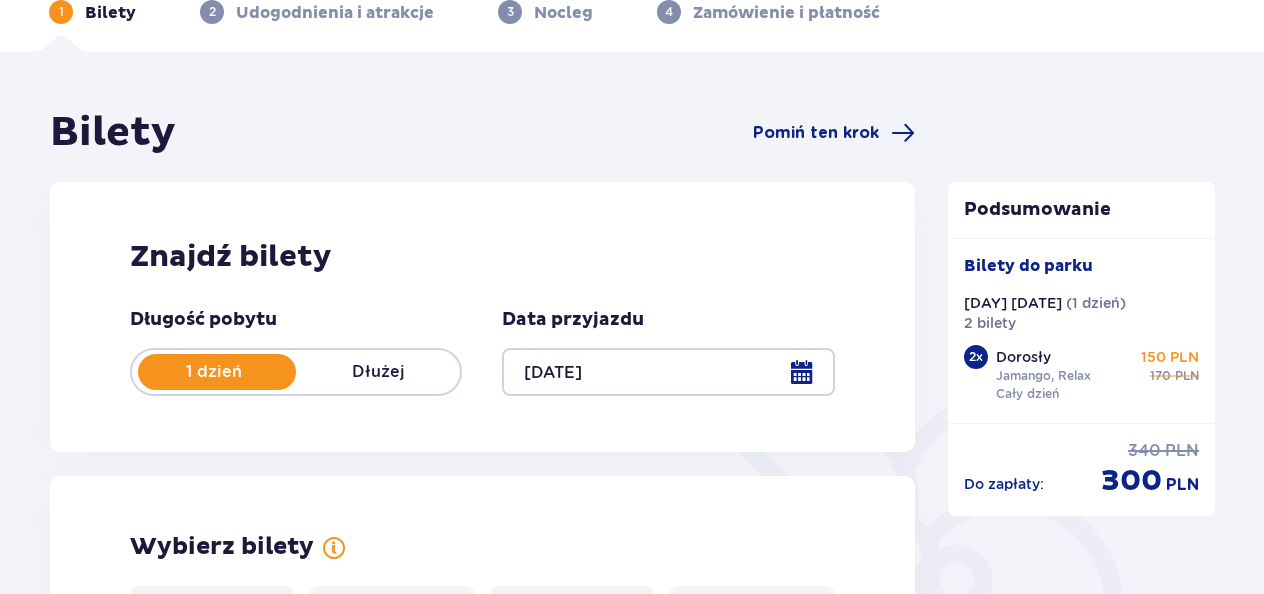 scroll, scrollTop: 0, scrollLeft: 0, axis: both 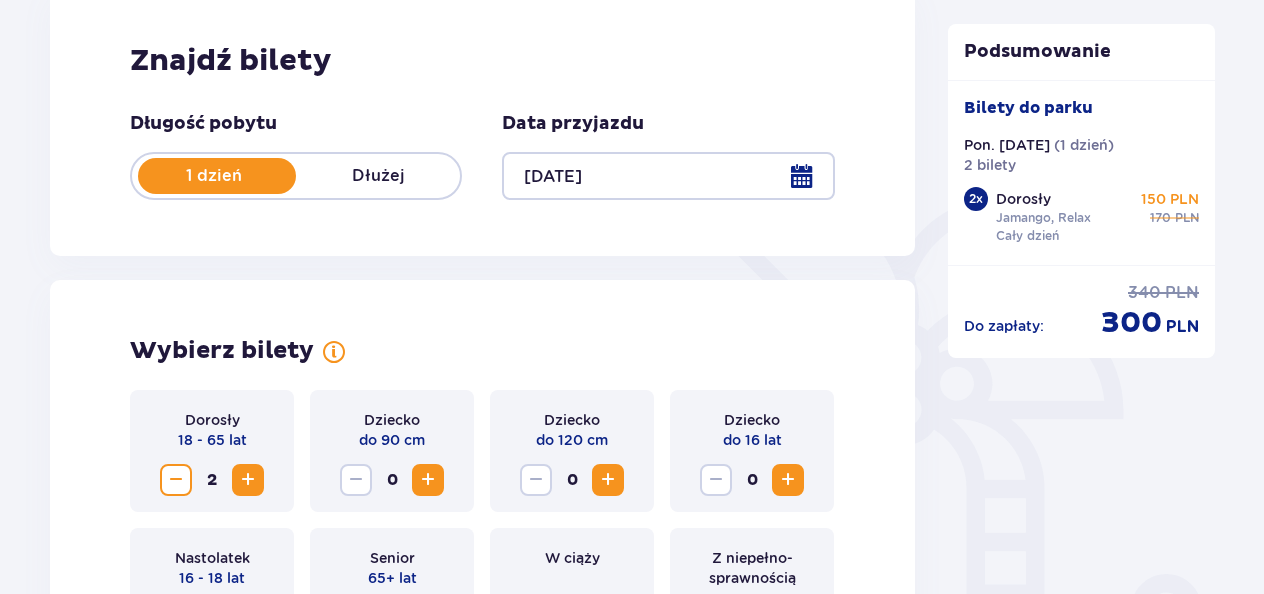 click at bounding box center (668, 176) 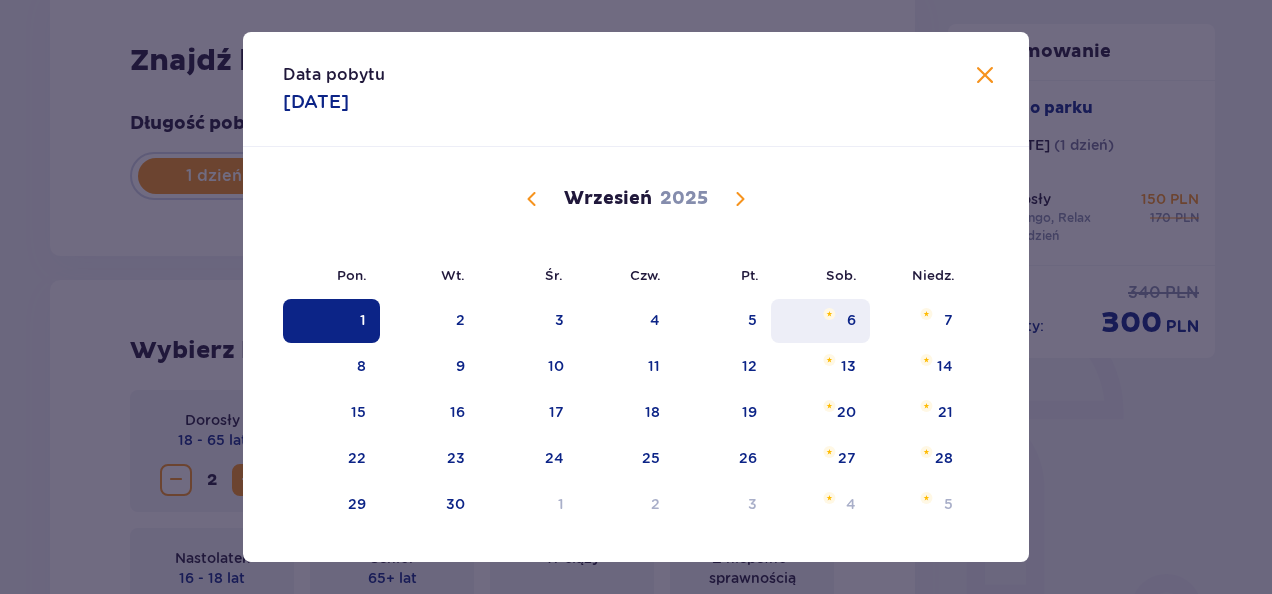 click on "6" at bounding box center [820, 321] 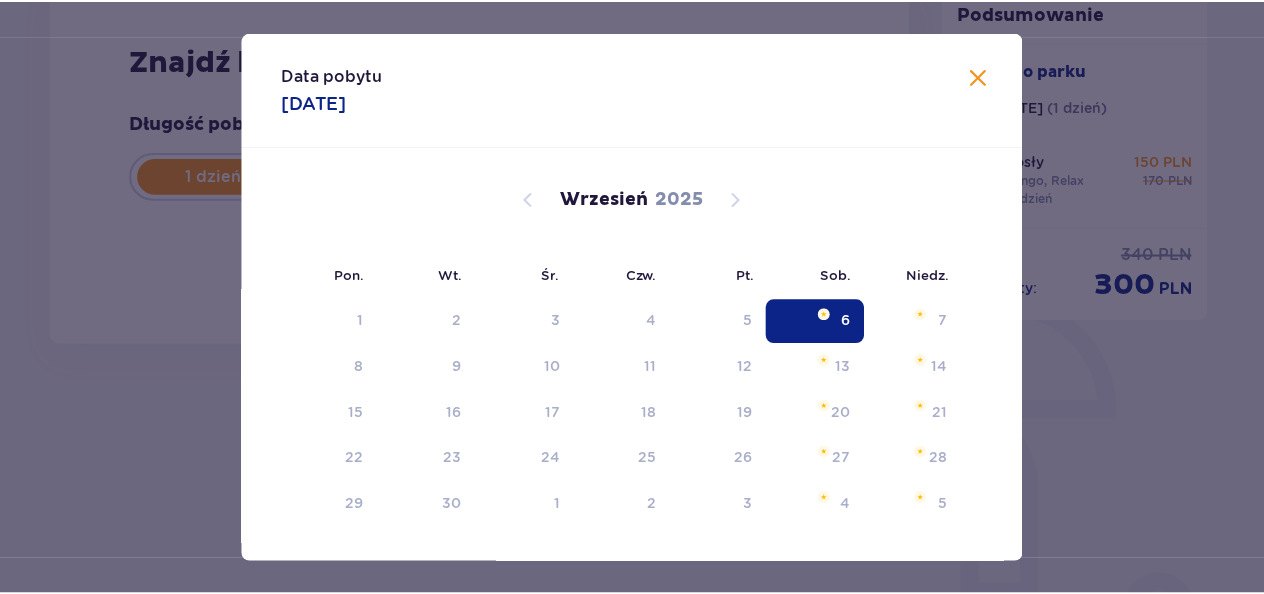 scroll, scrollTop: 194, scrollLeft: 0, axis: vertical 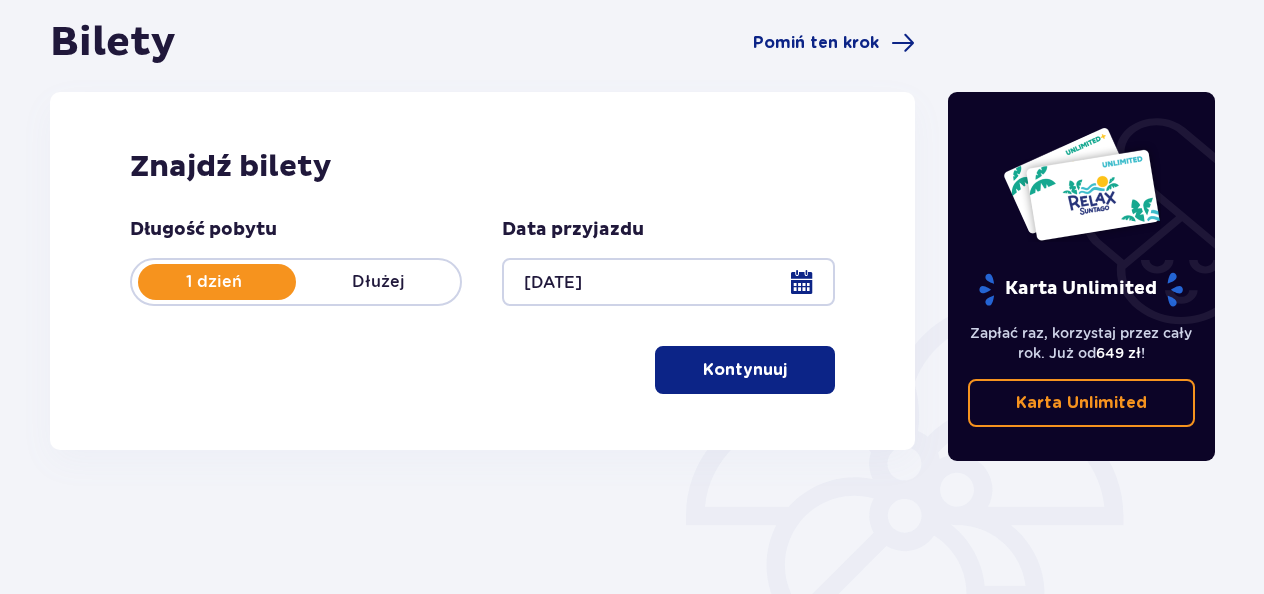 click on "Kontynuuj" at bounding box center [745, 370] 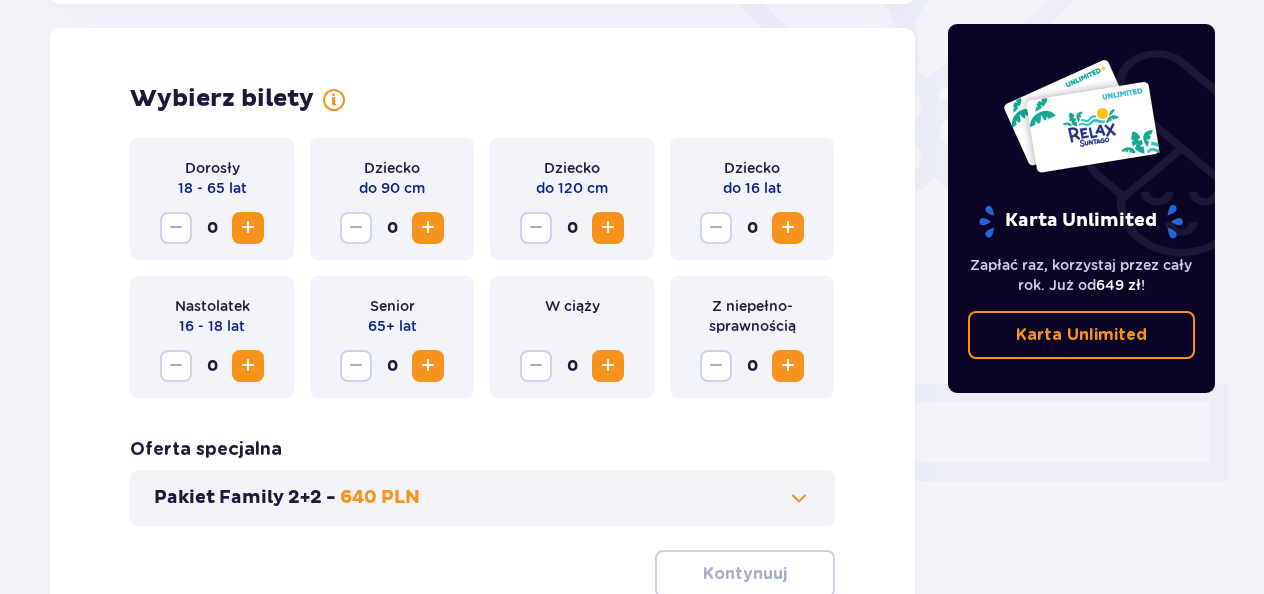 scroll, scrollTop: 556, scrollLeft: 0, axis: vertical 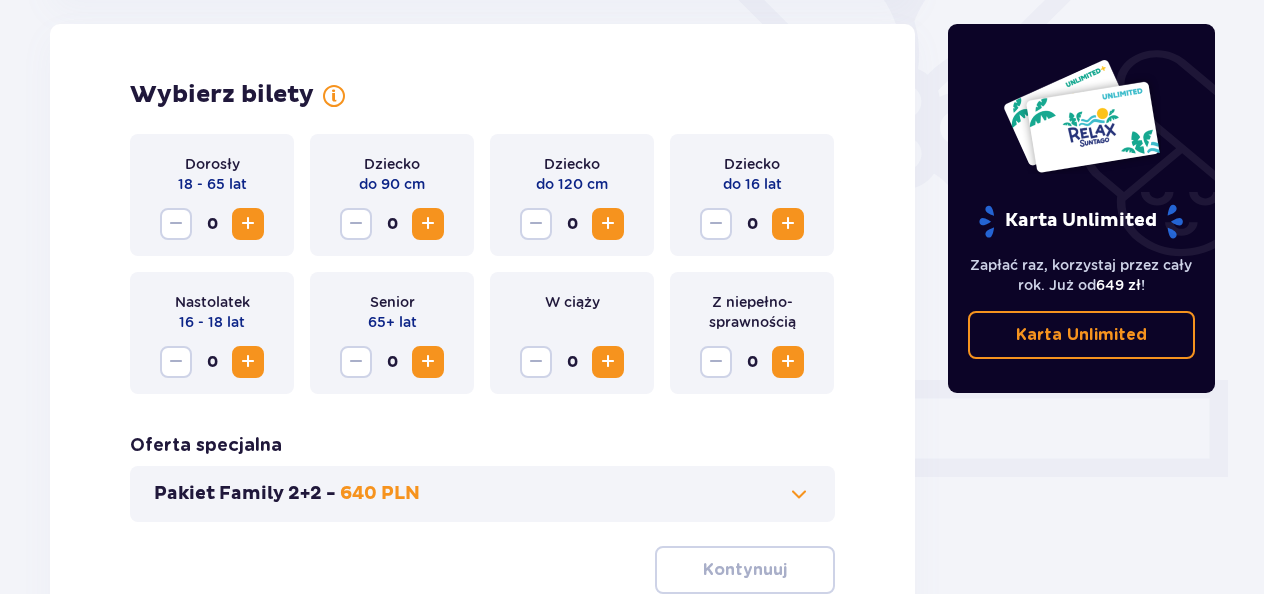 click at bounding box center [248, 224] 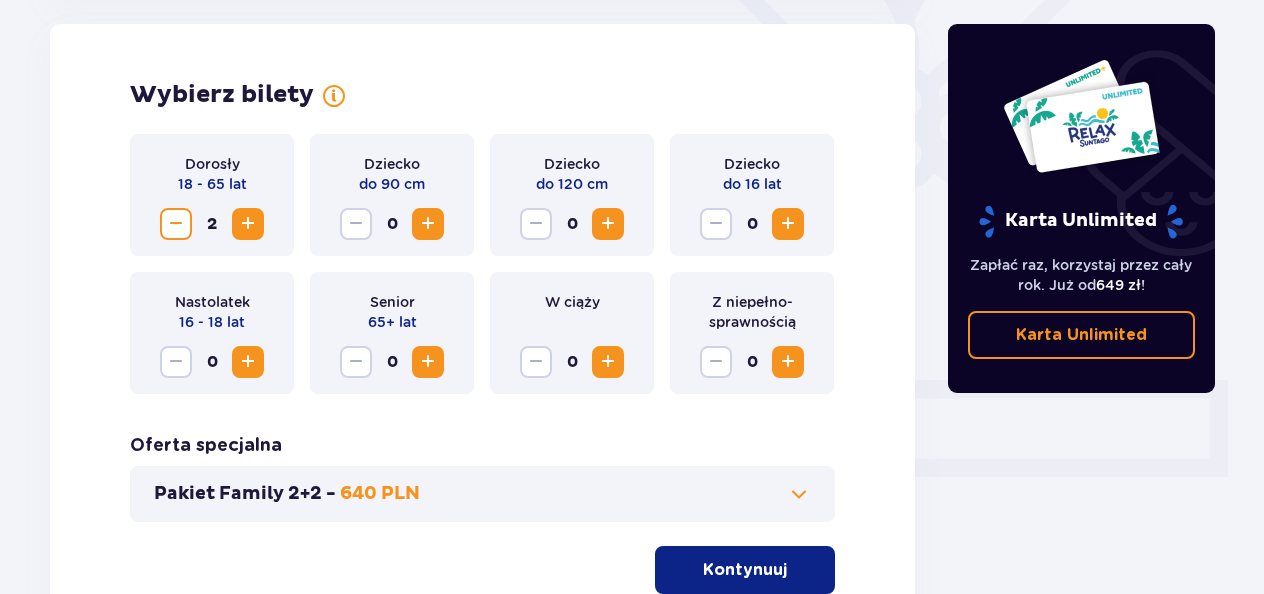scroll, scrollTop: 732, scrollLeft: 0, axis: vertical 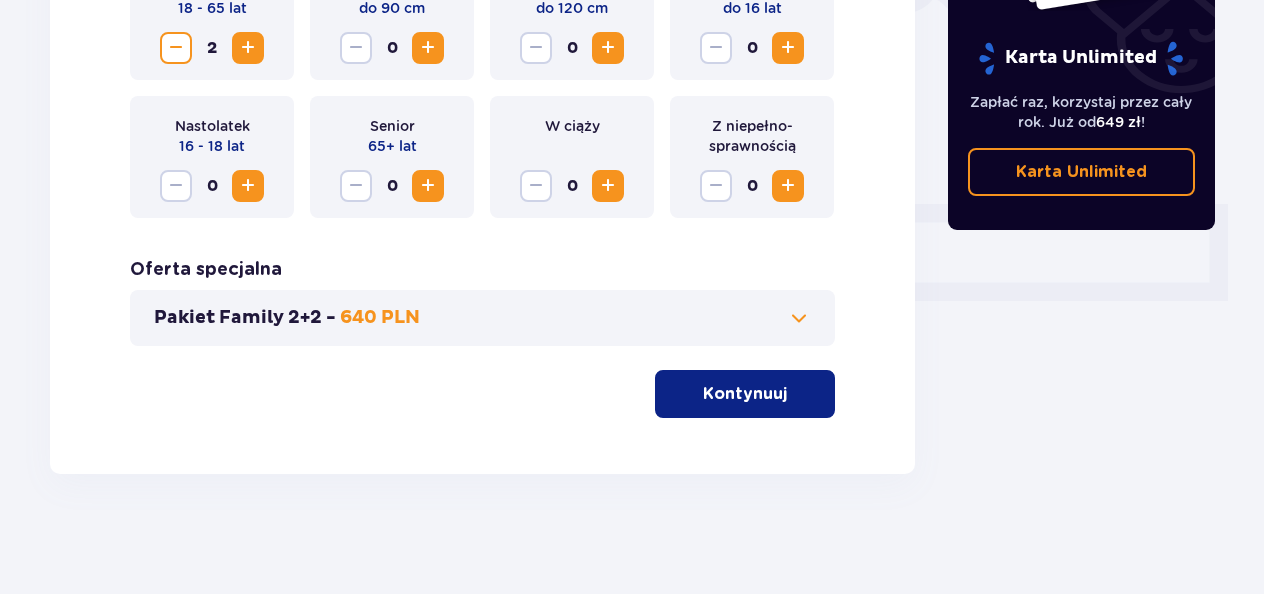 click at bounding box center (791, 394) 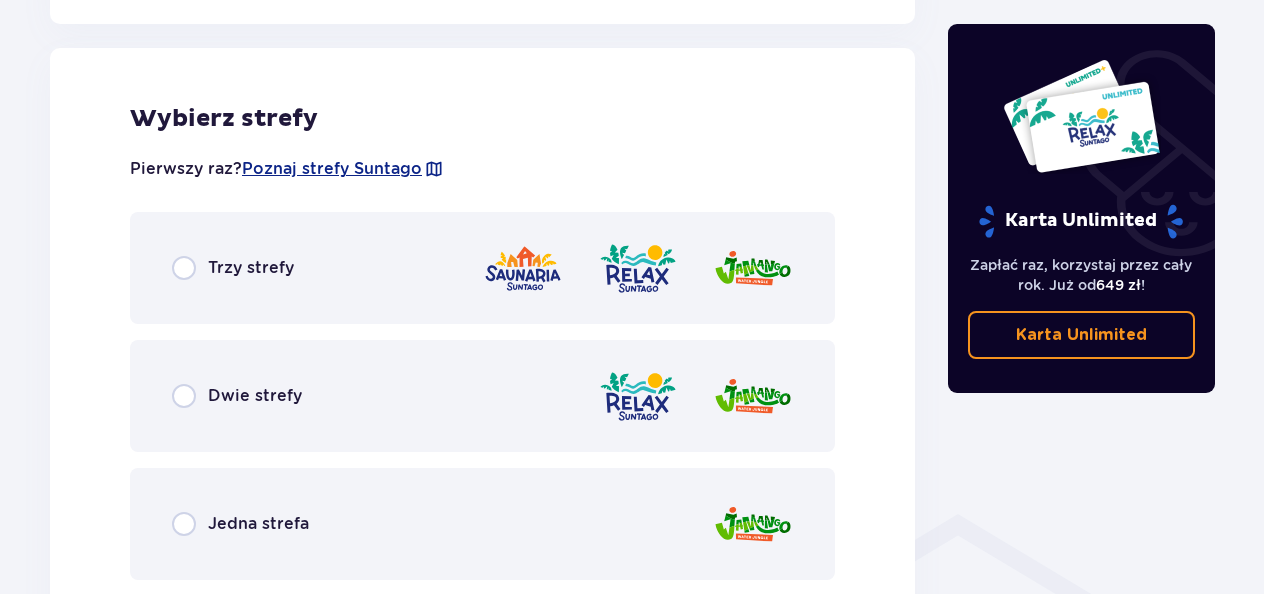 click on "Dwie strefy" at bounding box center [482, 396] 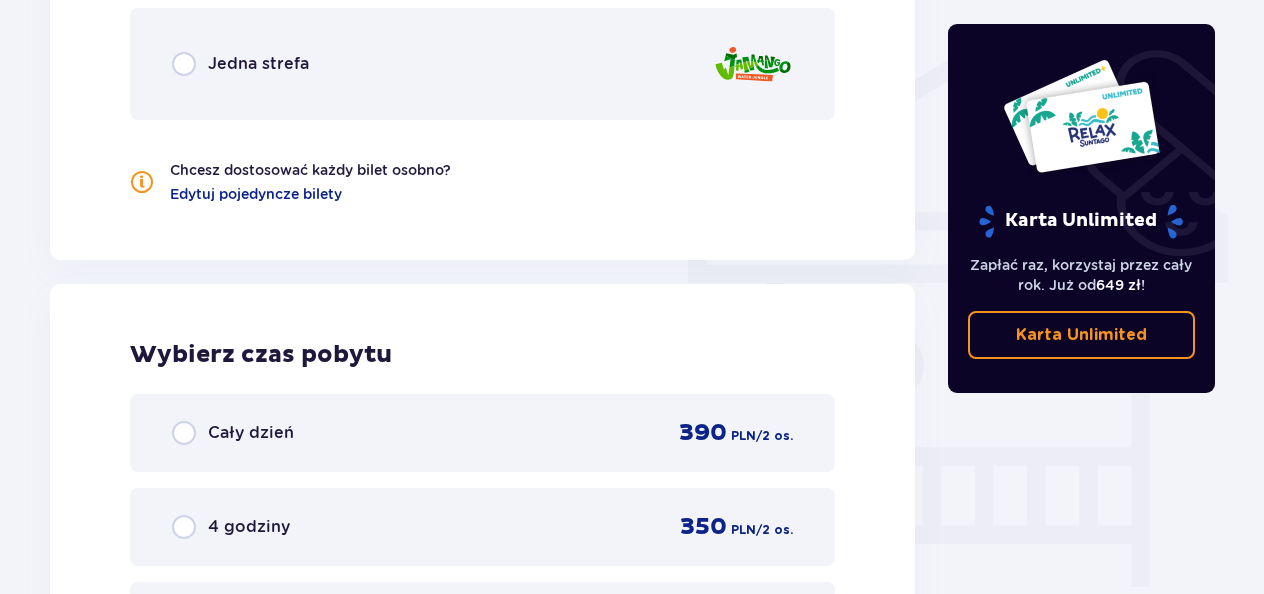 scroll, scrollTop: 1806, scrollLeft: 0, axis: vertical 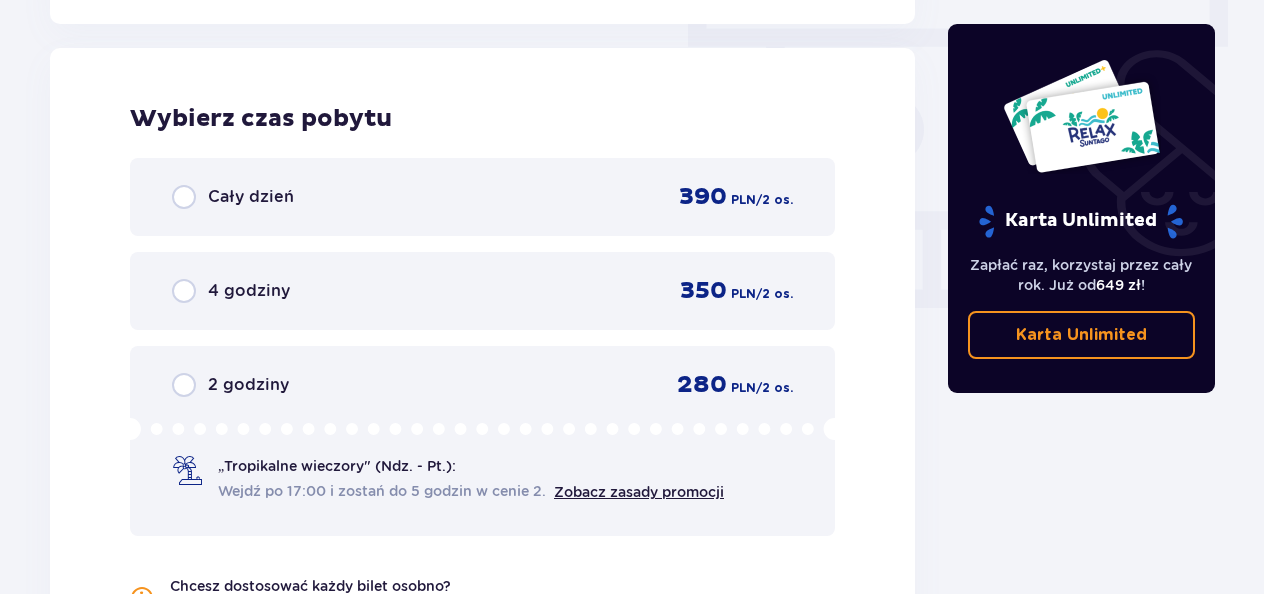 click on "Cały dzień   390 PLN / 2 os." at bounding box center (482, 197) 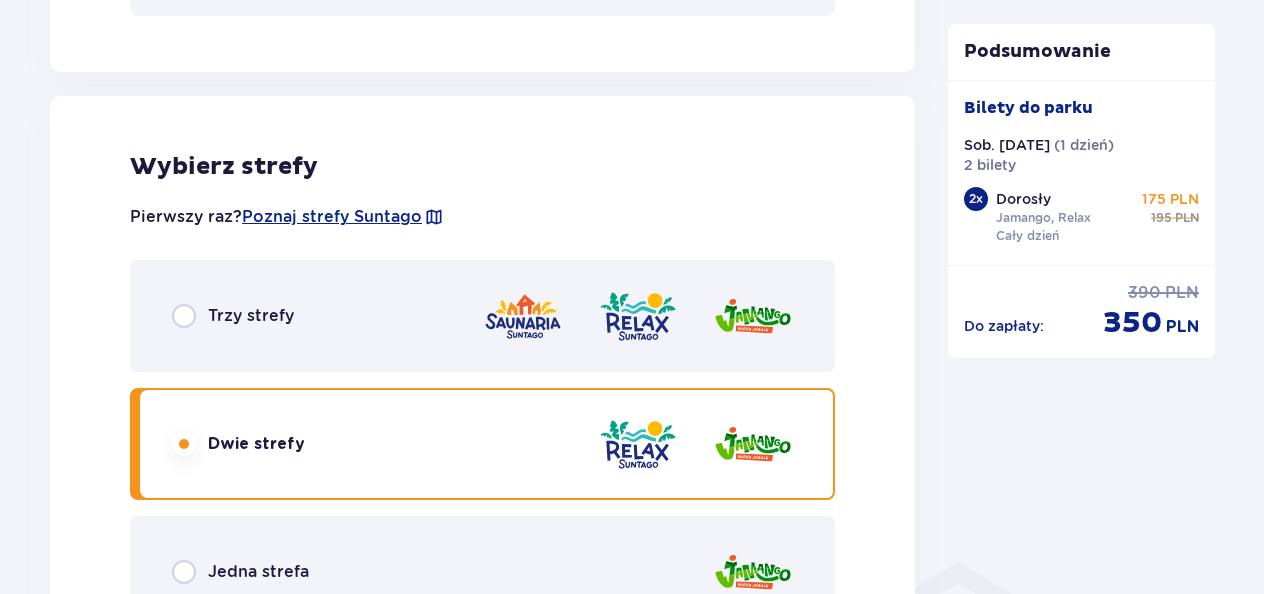 scroll, scrollTop: 1192, scrollLeft: 0, axis: vertical 